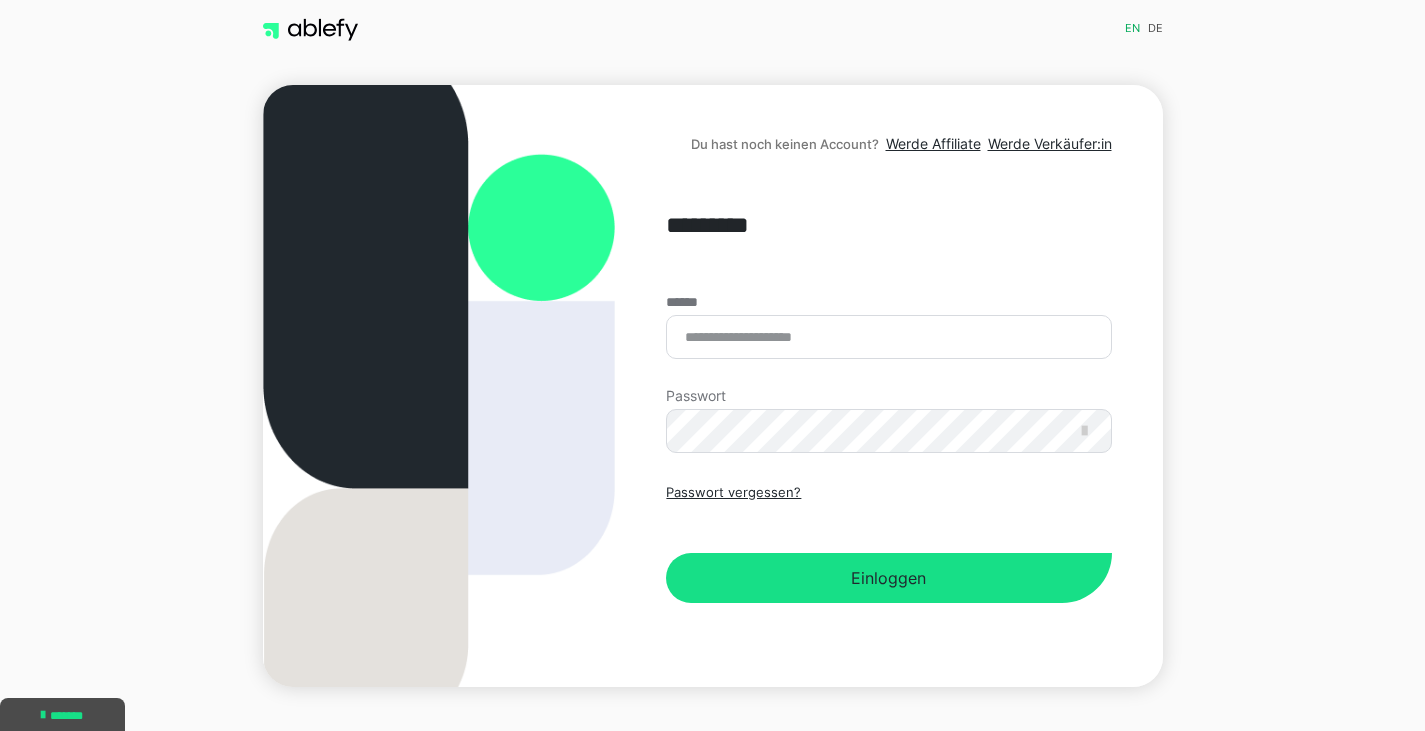 scroll, scrollTop: 0, scrollLeft: 0, axis: both 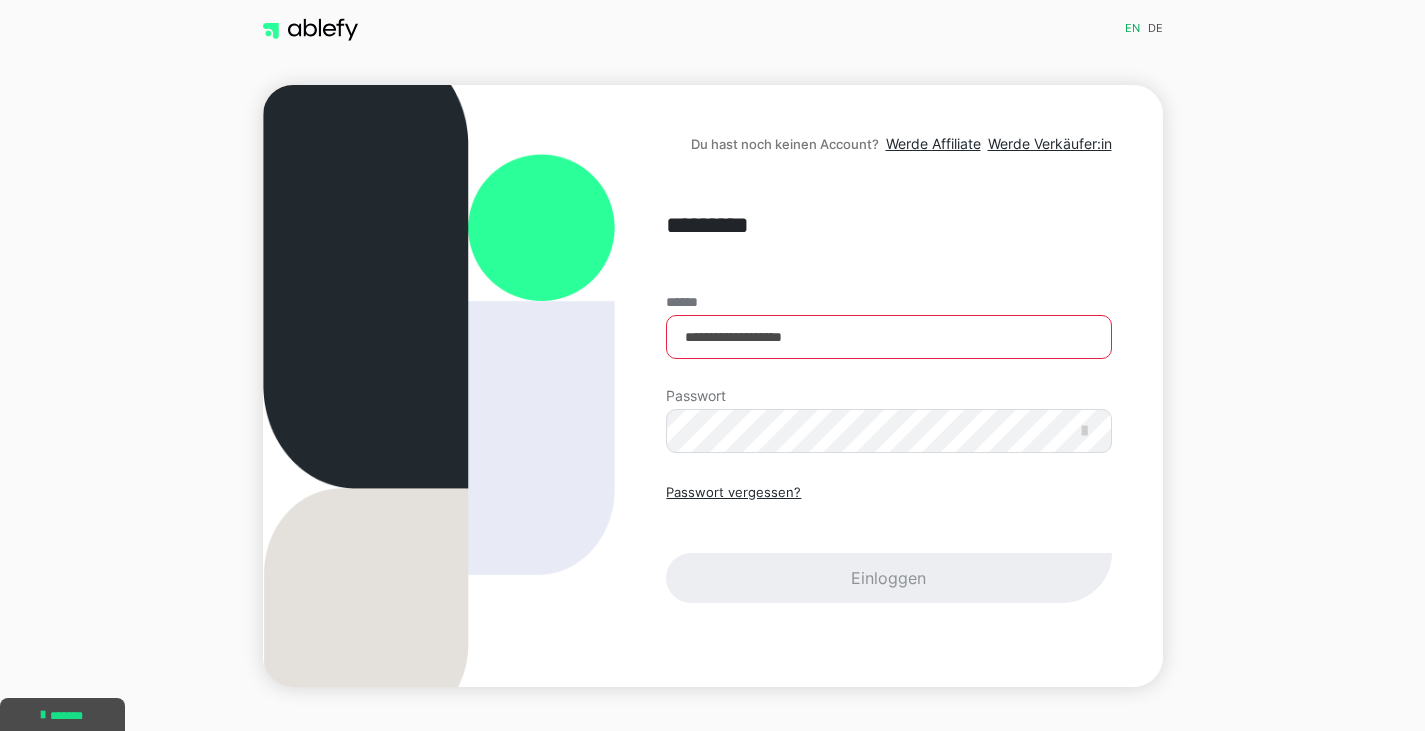 type on "**********" 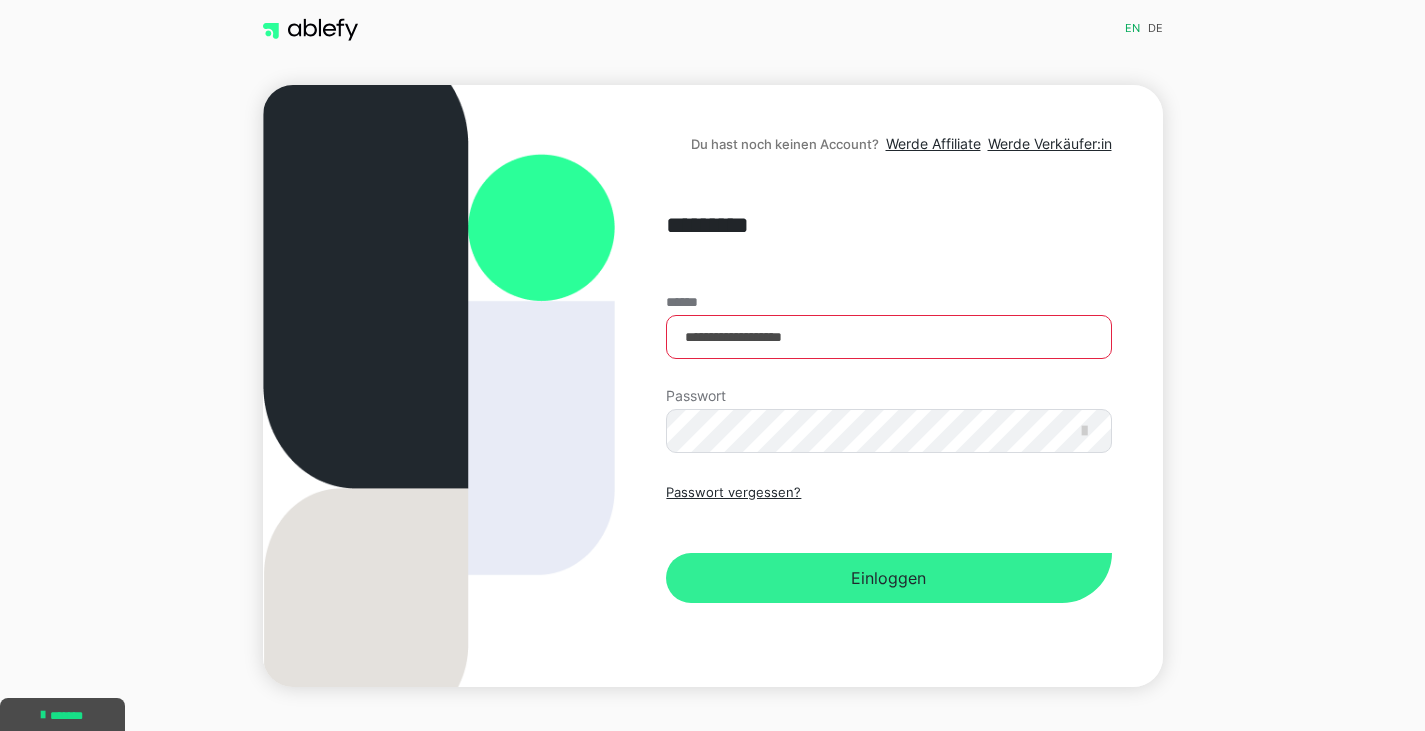 click on "Einloggen" at bounding box center [888, 578] 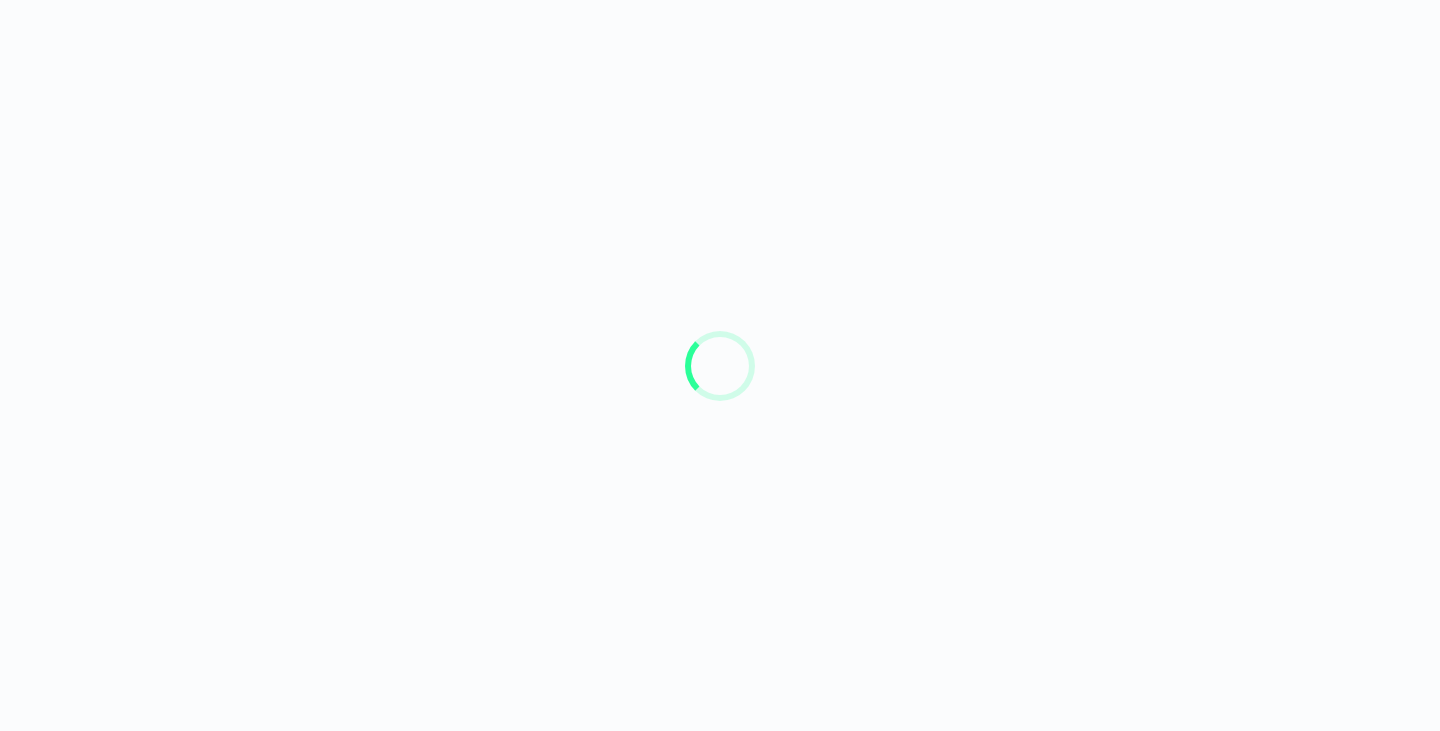 scroll, scrollTop: 0, scrollLeft: 0, axis: both 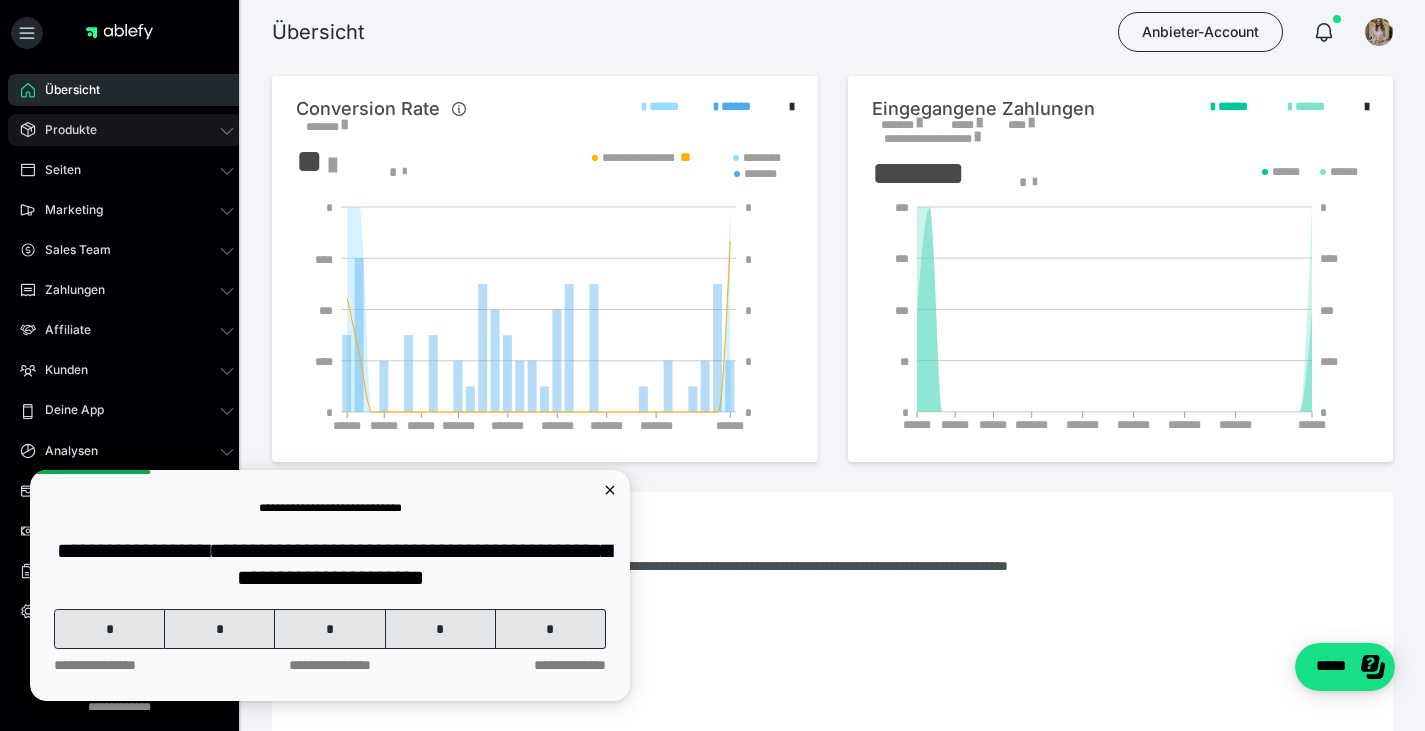 click on "Produkte" at bounding box center [127, 130] 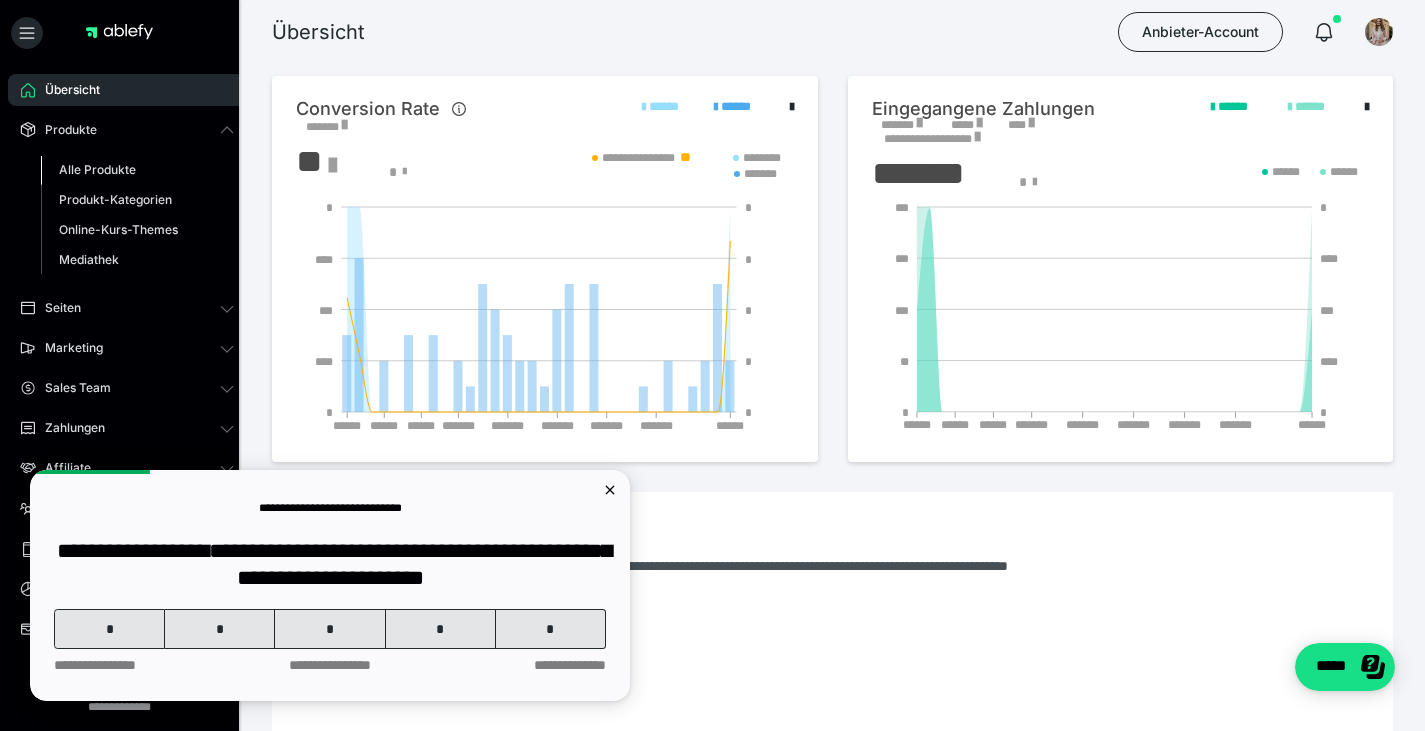 click on "Alle Produkte" at bounding box center (97, 169) 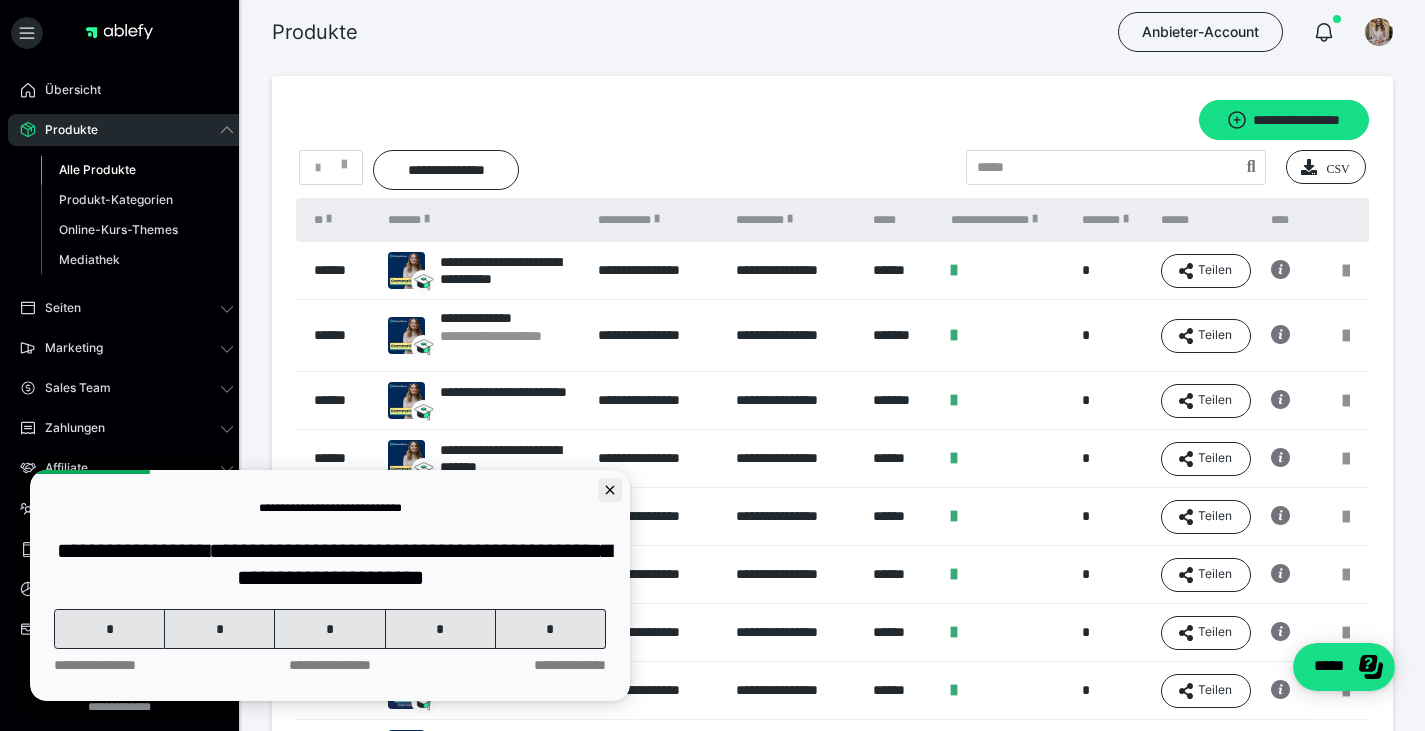click at bounding box center (610, 490) 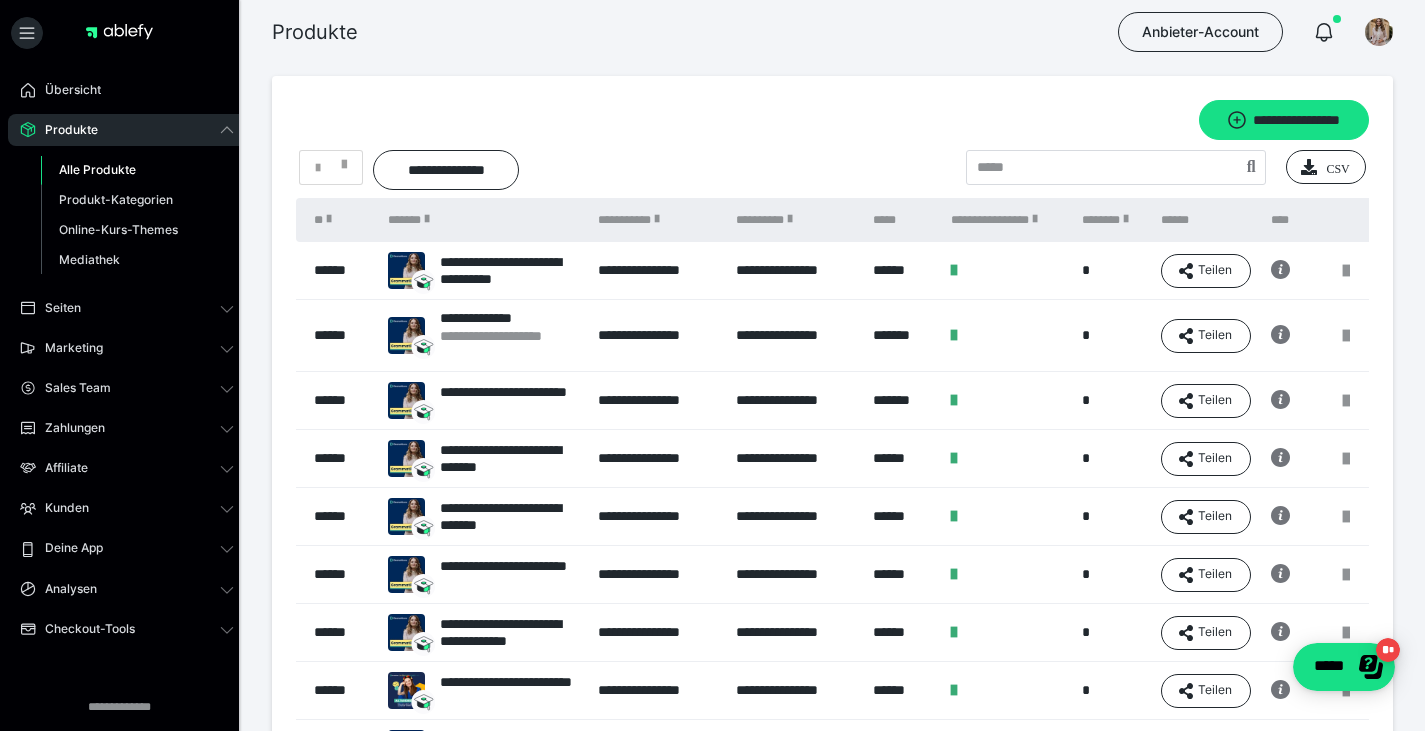 scroll, scrollTop: 0, scrollLeft: 0, axis: both 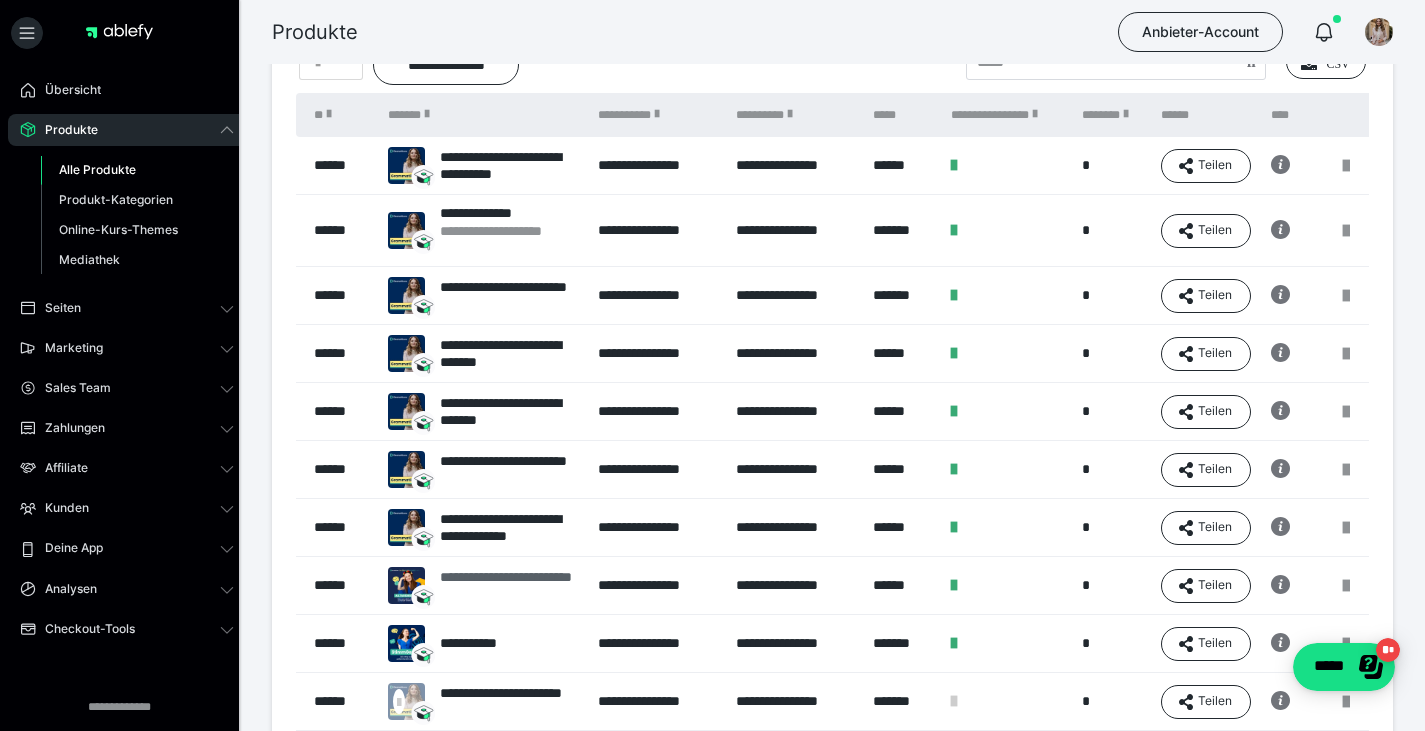 click on "**********" at bounding box center [509, 586] 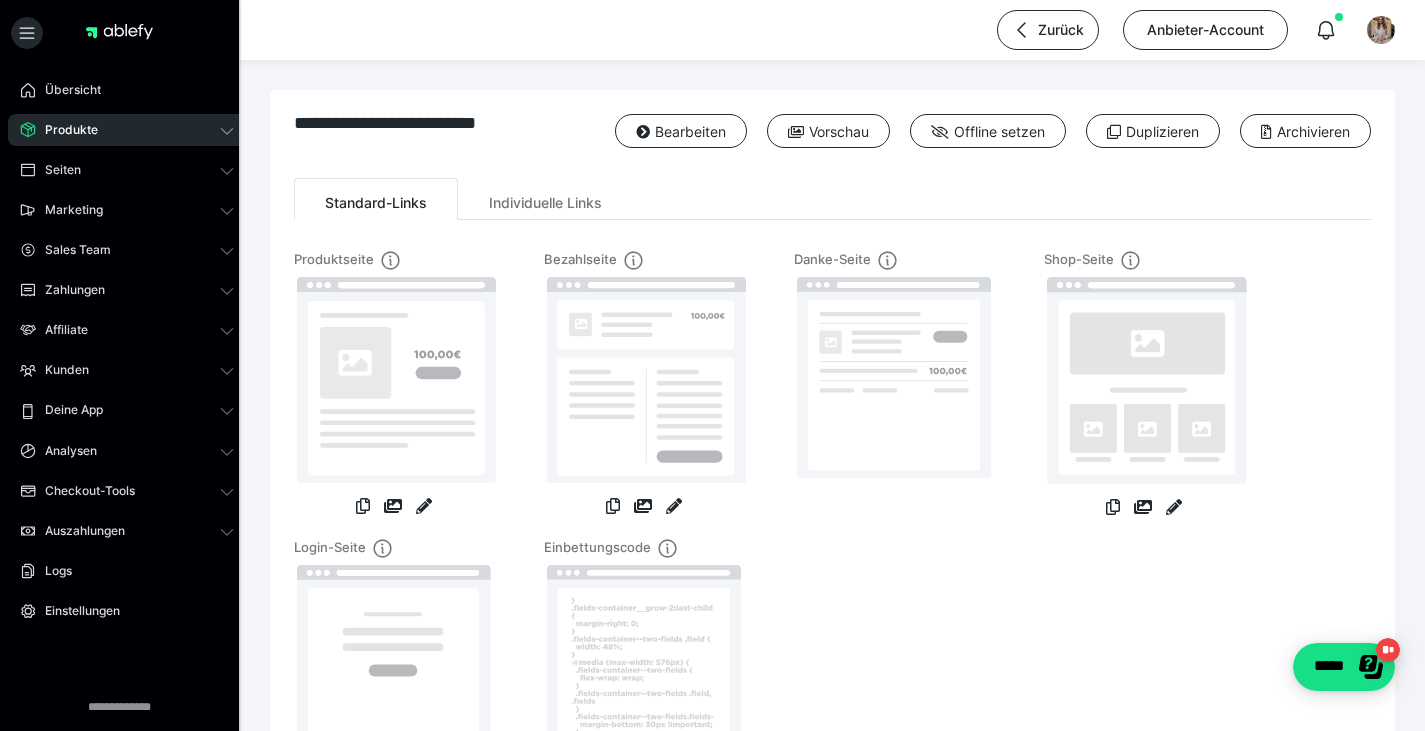 click on "**********" at bounding box center (832, 457) 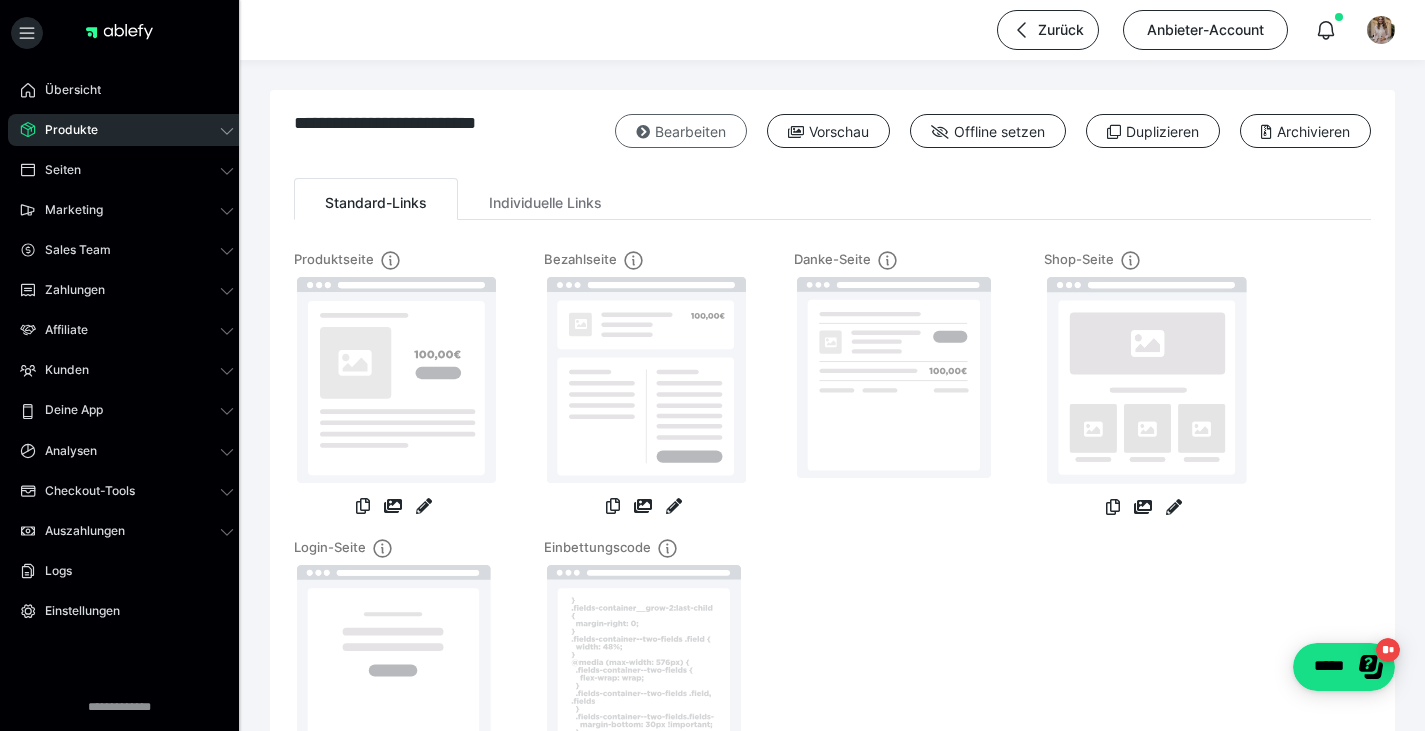 click on "Bearbeiten" at bounding box center [681, 131] 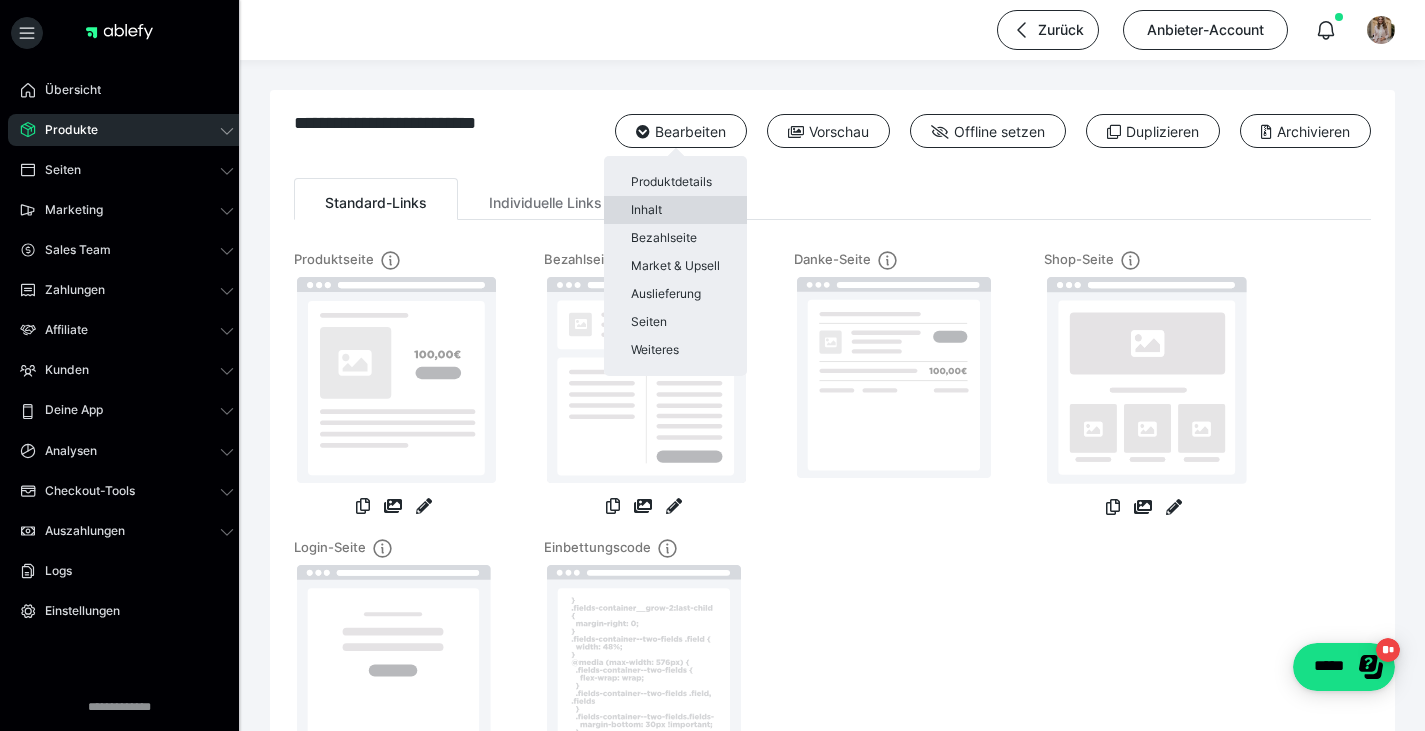 click on "Inhalt" at bounding box center [675, 210] 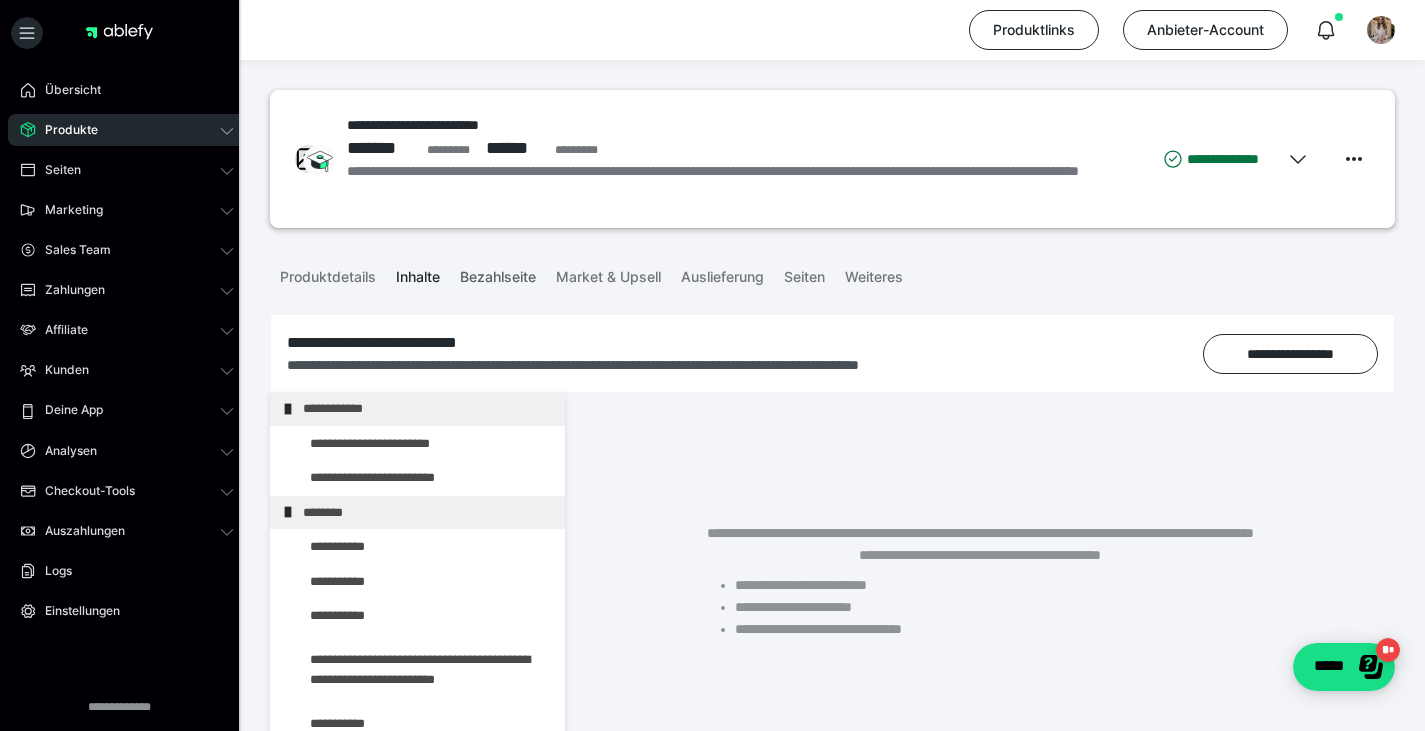click on "Bezahlseite" at bounding box center [498, 273] 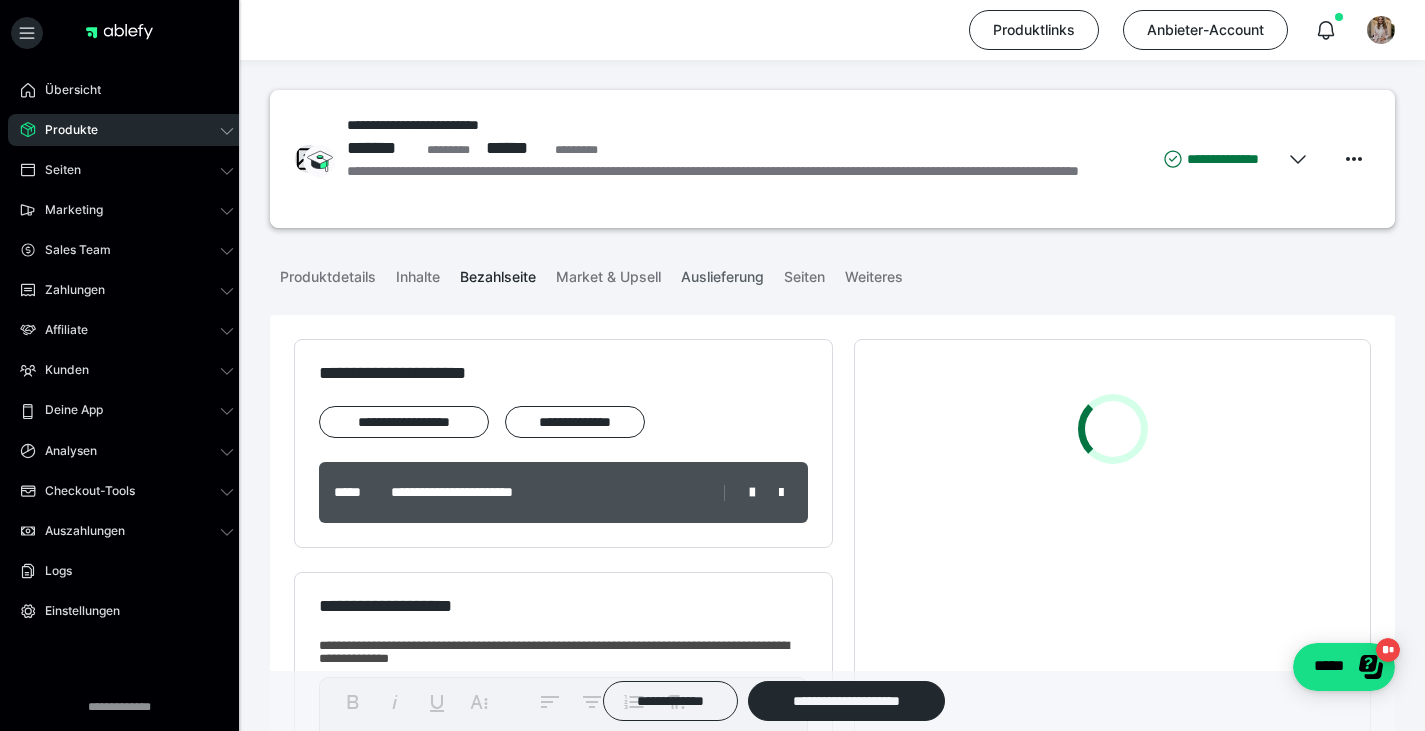 click on "Auslieferung" at bounding box center [722, 273] 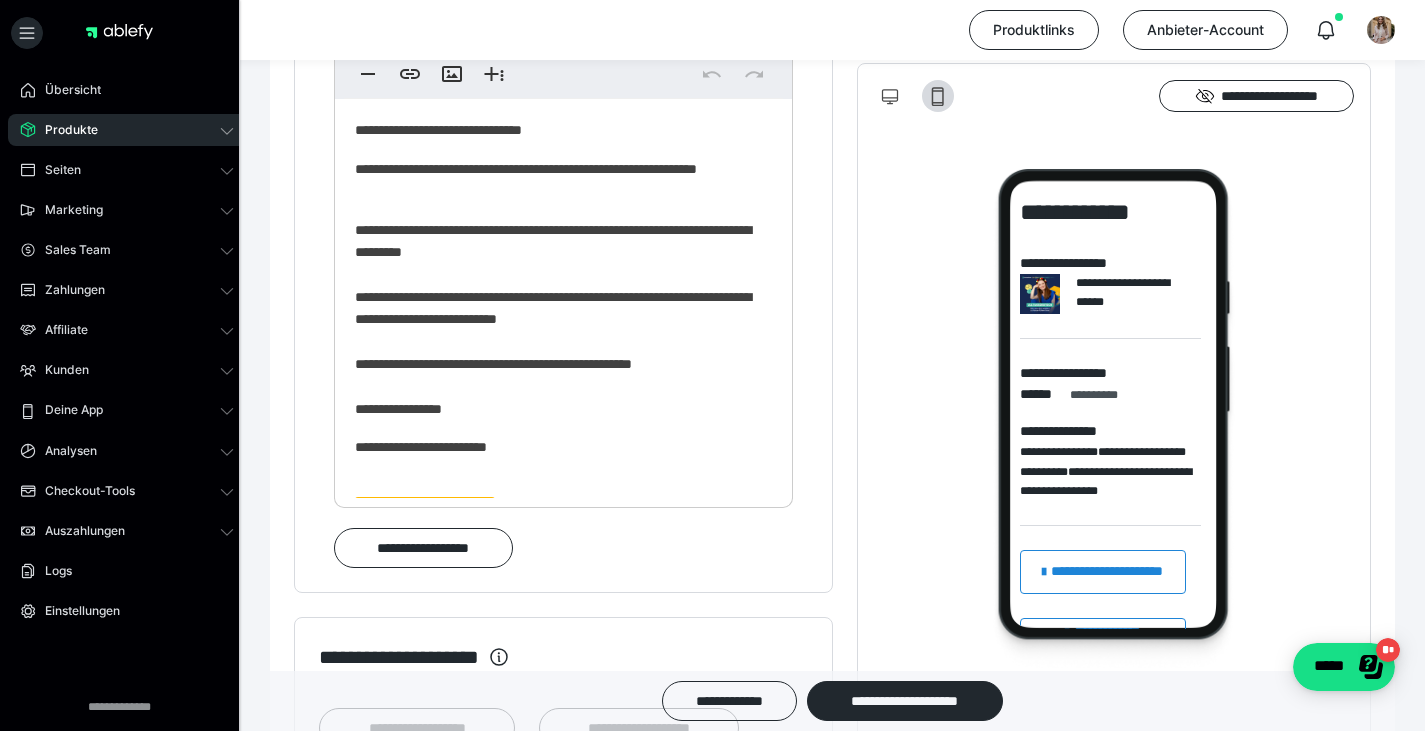 scroll, scrollTop: 1299, scrollLeft: 0, axis: vertical 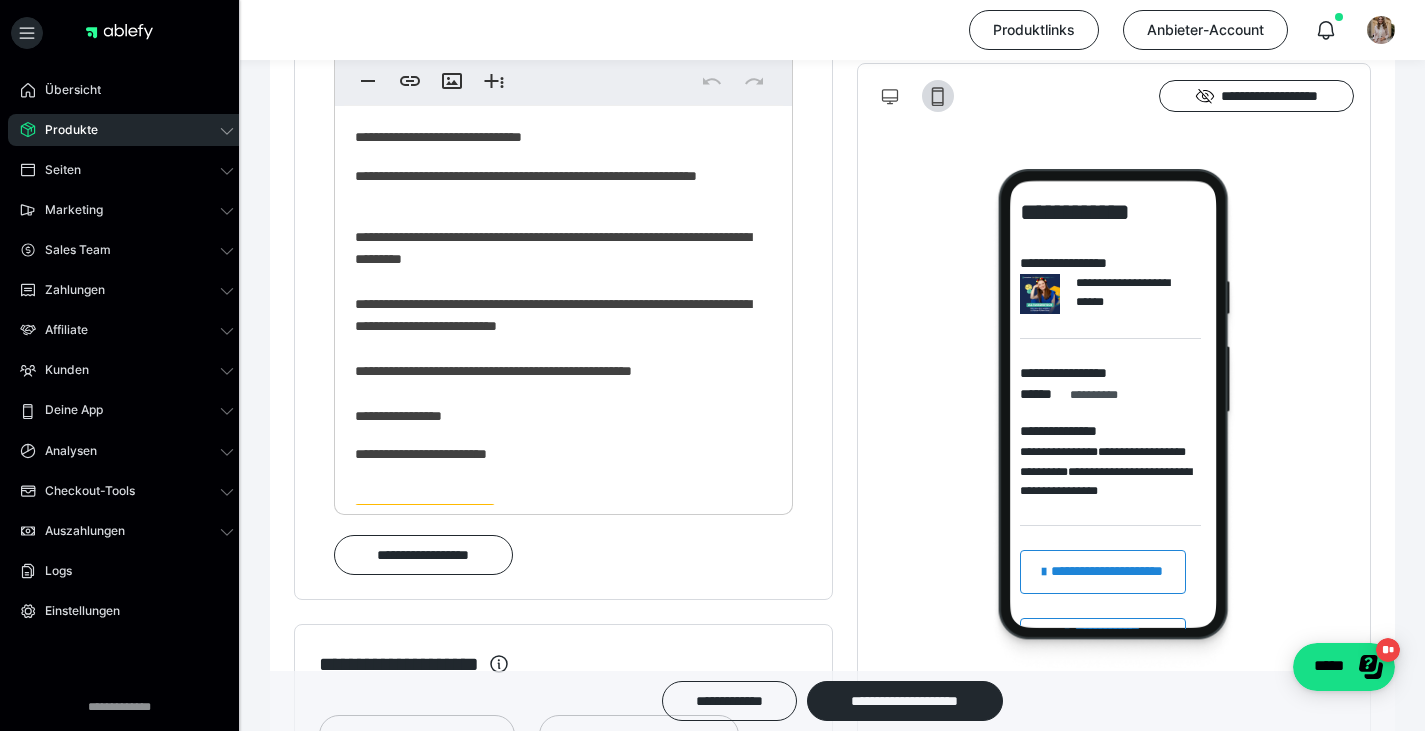 click on "**********" at bounding box center [556, 384] 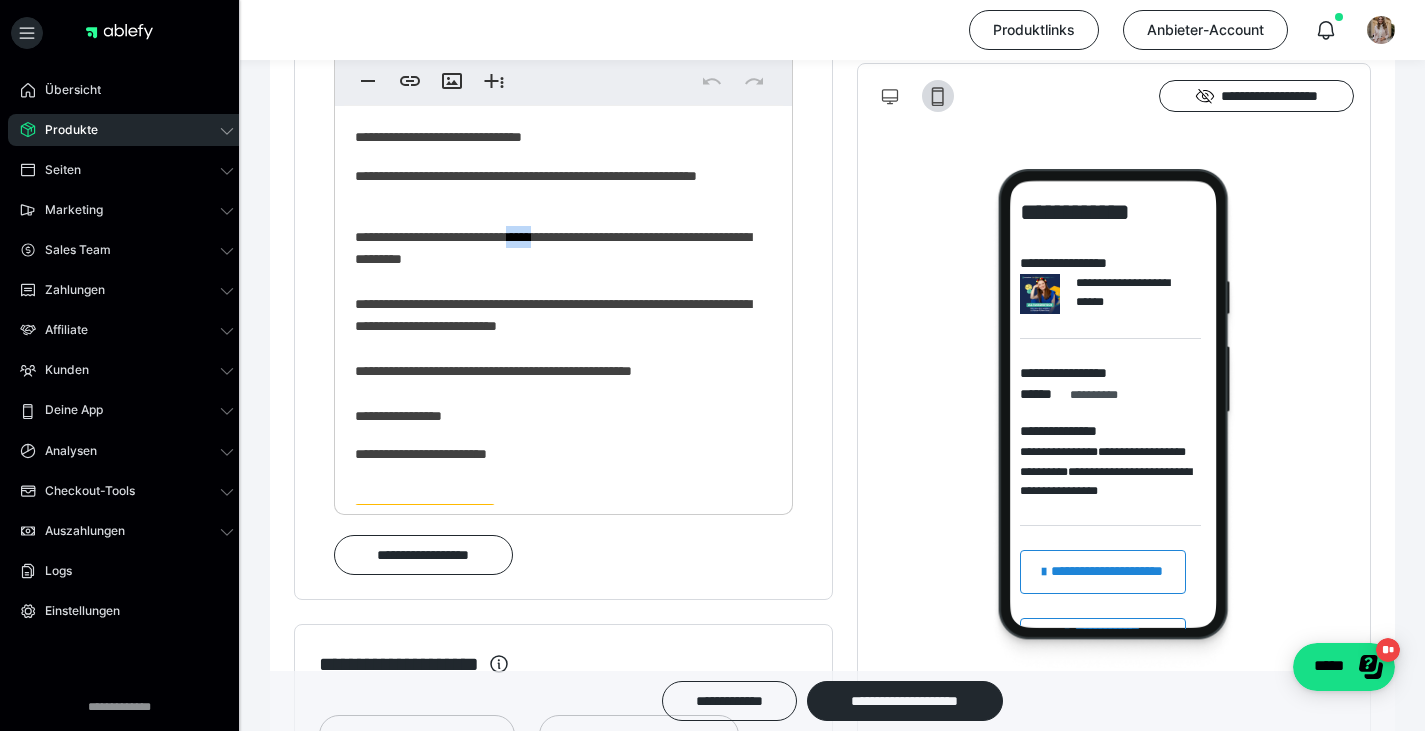 drag, startPoint x: 528, startPoint y: 254, endPoint x: 553, endPoint y: 254, distance: 25 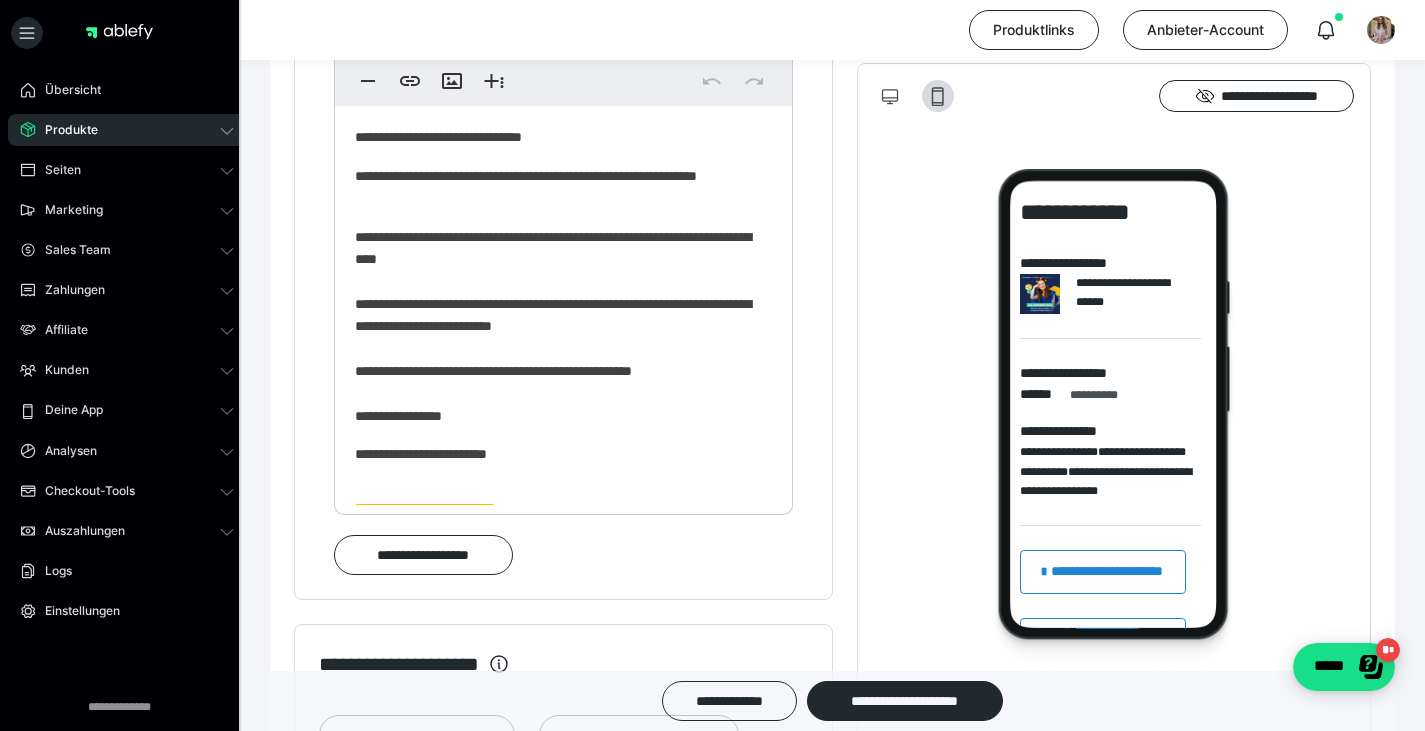 type 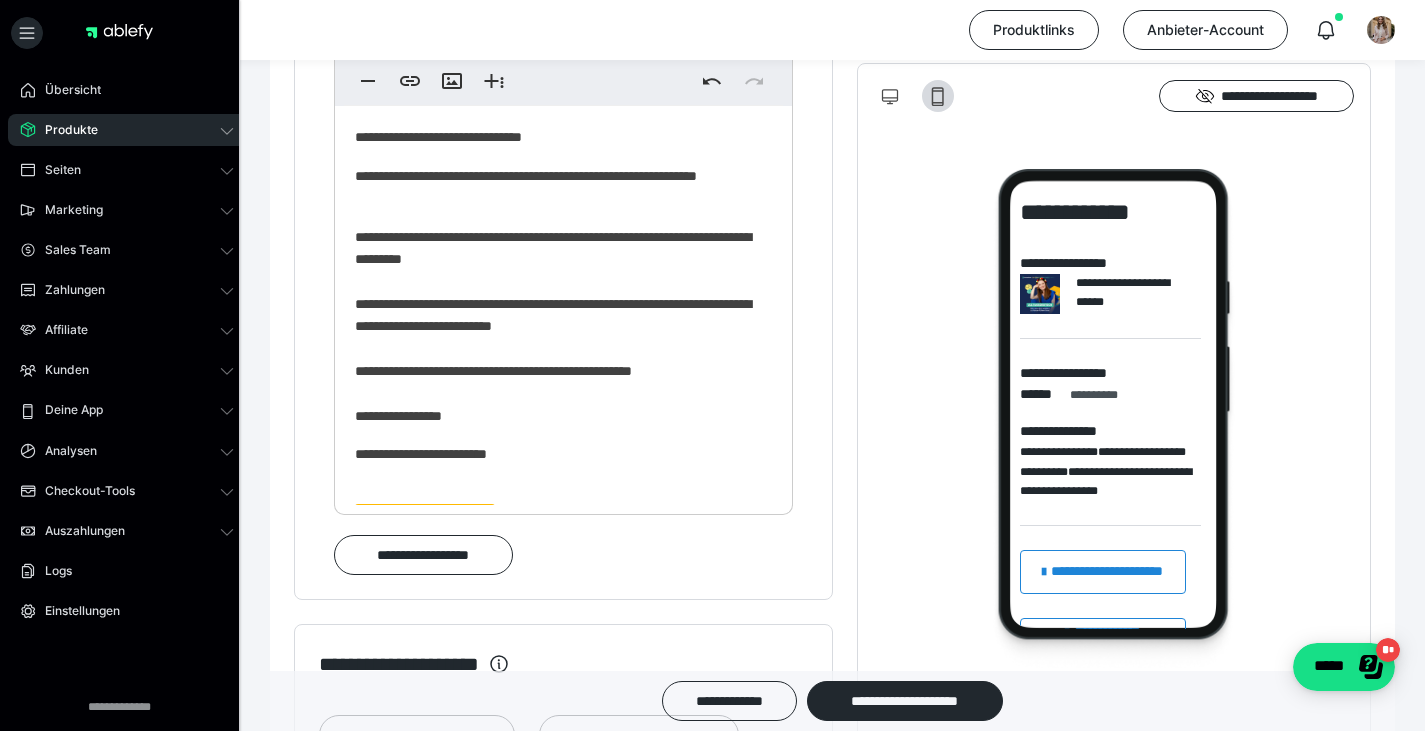 click on "**********" at bounding box center (556, 384) 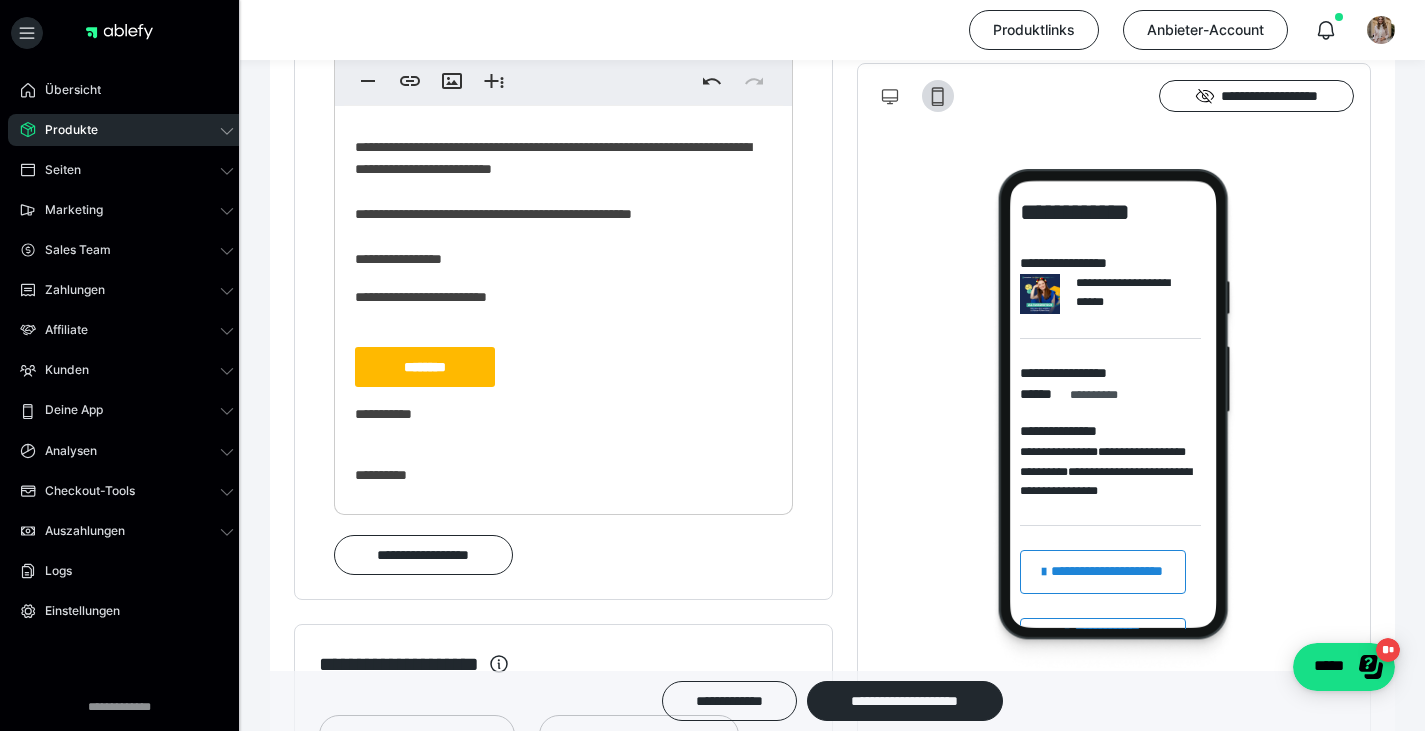 scroll, scrollTop: 0, scrollLeft: 0, axis: both 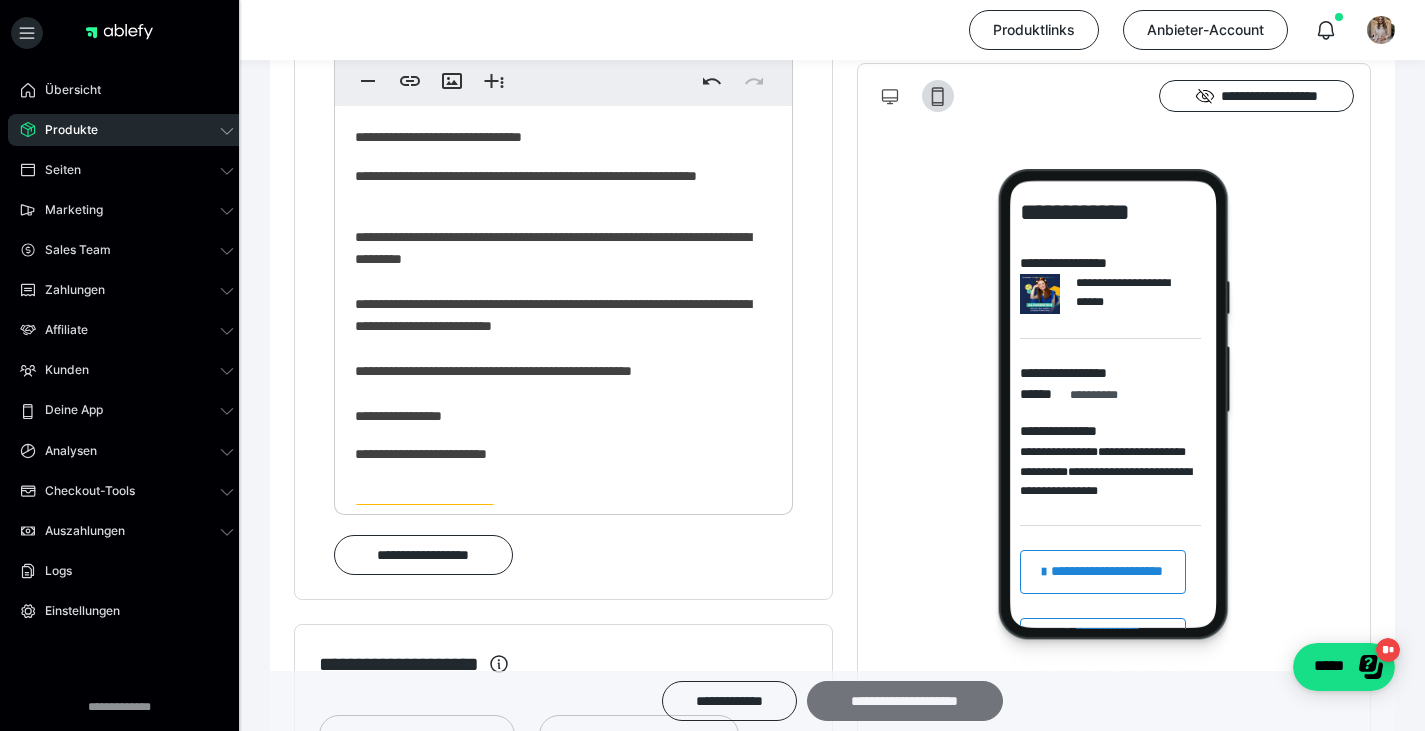 click on "**********" at bounding box center (905, 701) 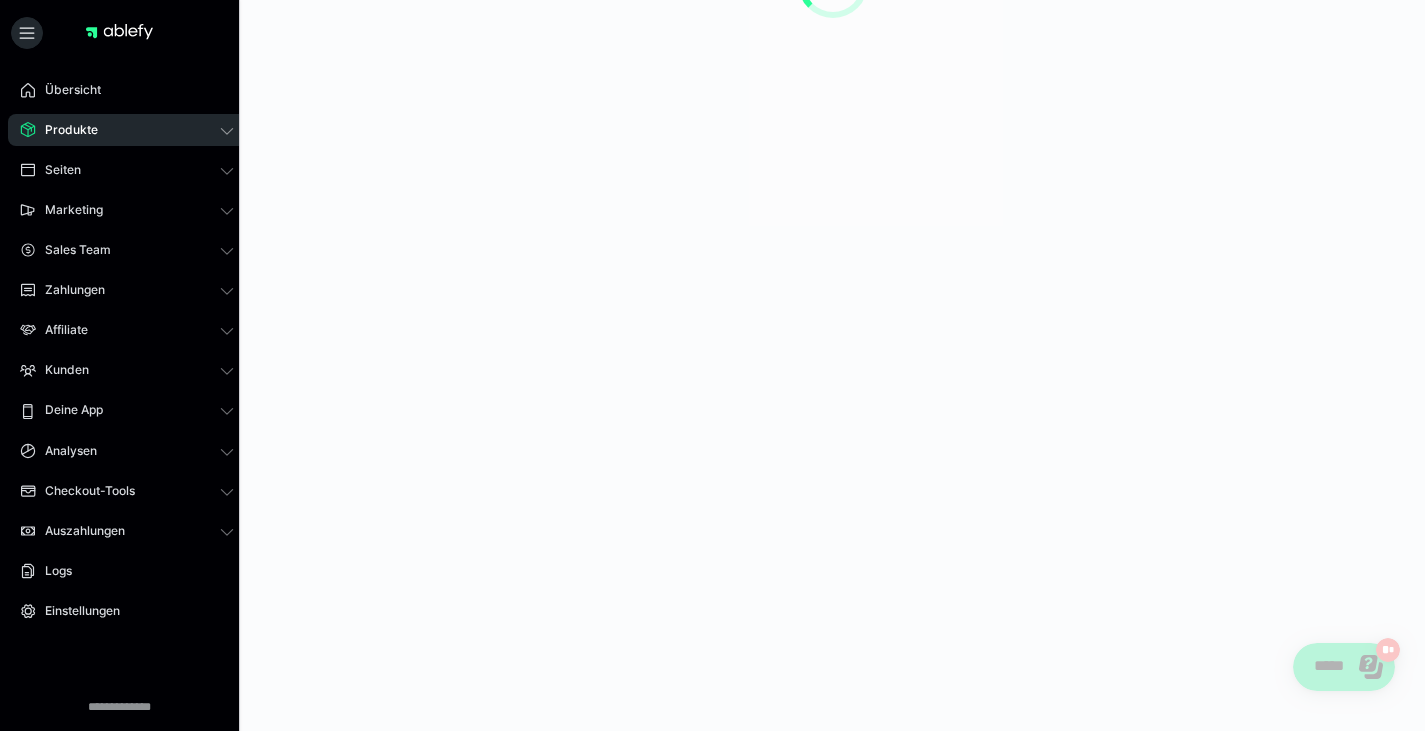 scroll, scrollTop: 0, scrollLeft: 0, axis: both 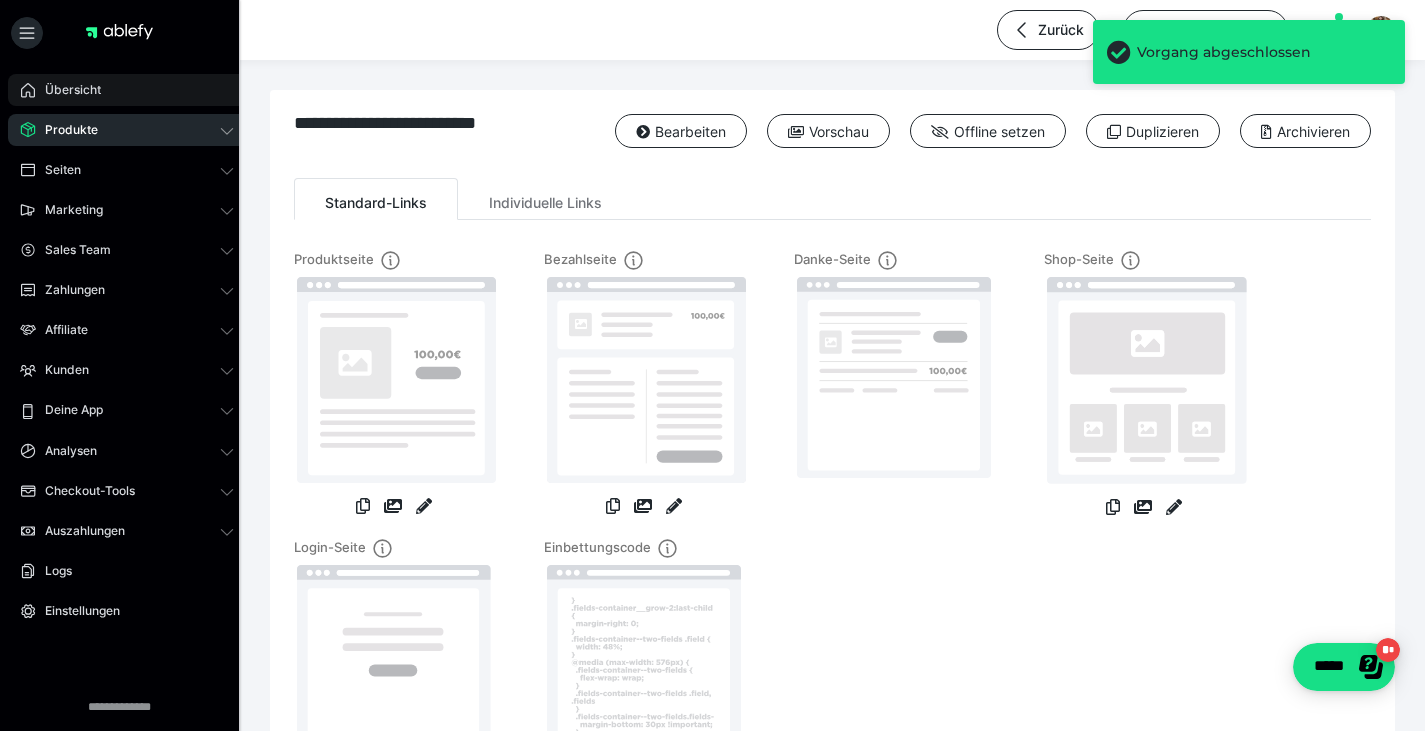 click on "Übersicht" at bounding box center [127, 90] 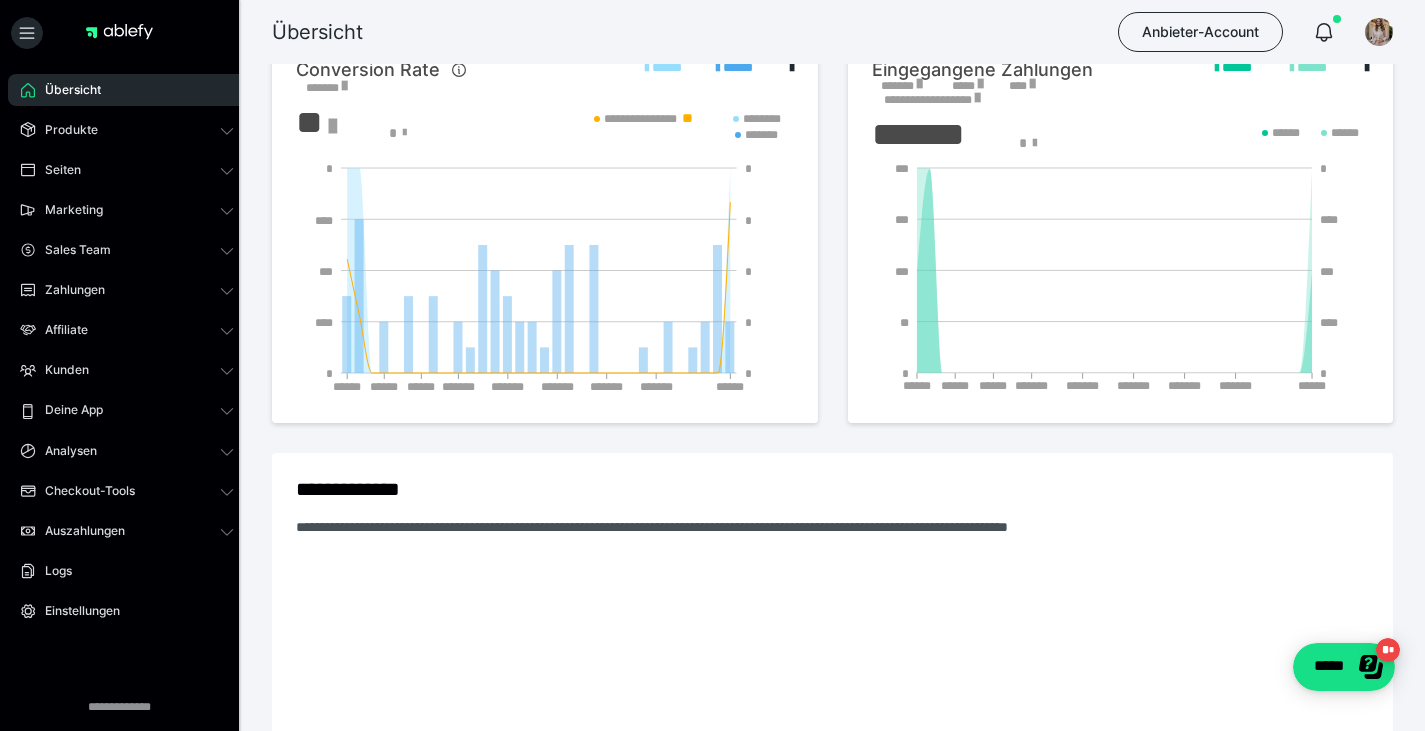 scroll, scrollTop: 0, scrollLeft: 0, axis: both 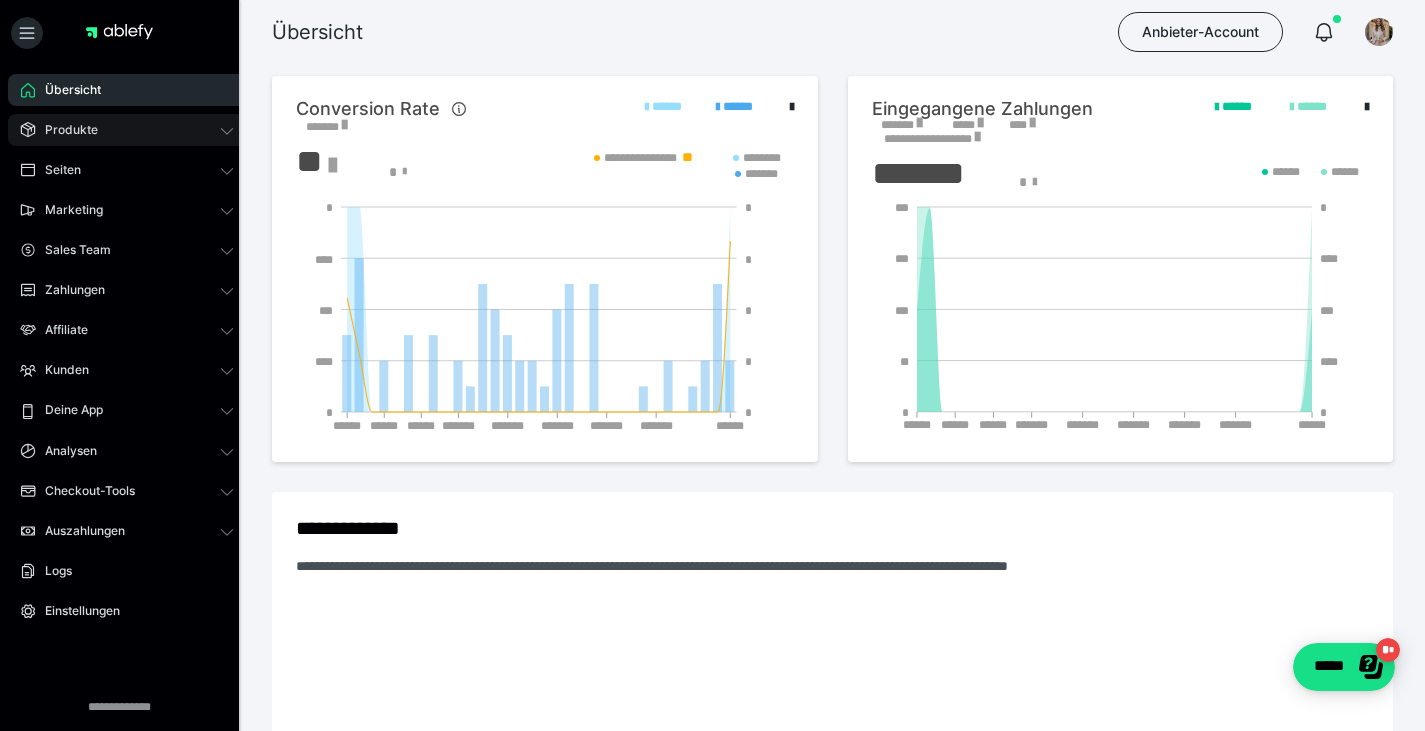 click on "Produkte" at bounding box center (64, 130) 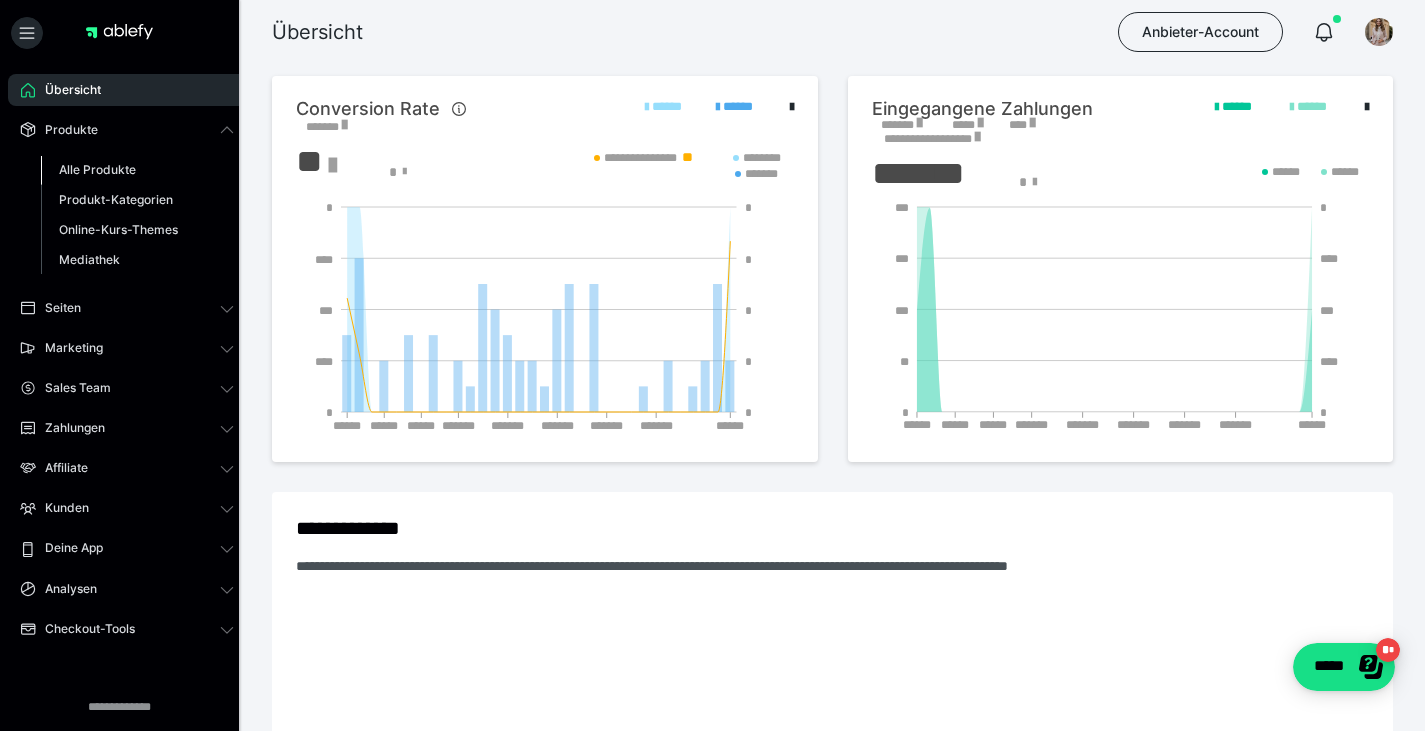 click on "Alle Produkte" at bounding box center (97, 169) 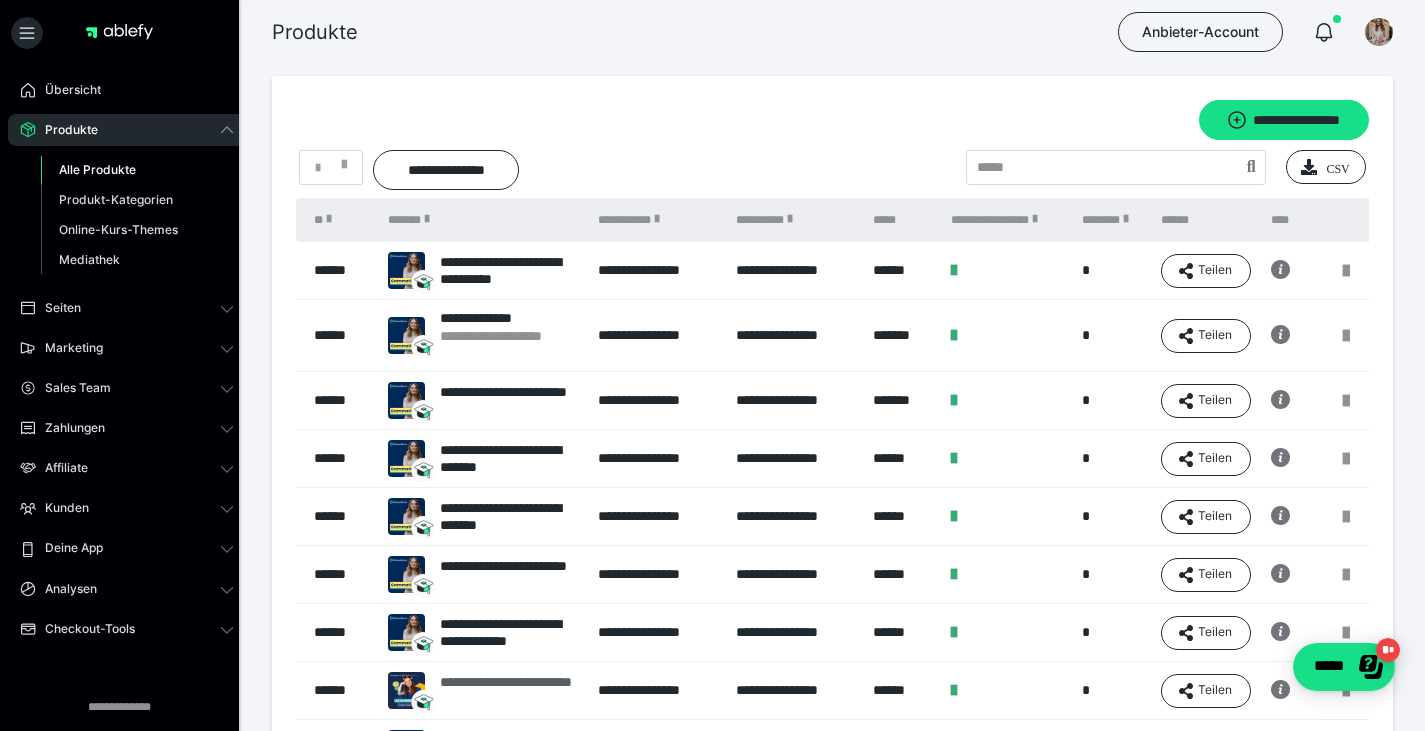 click on "**********" at bounding box center [509, 691] 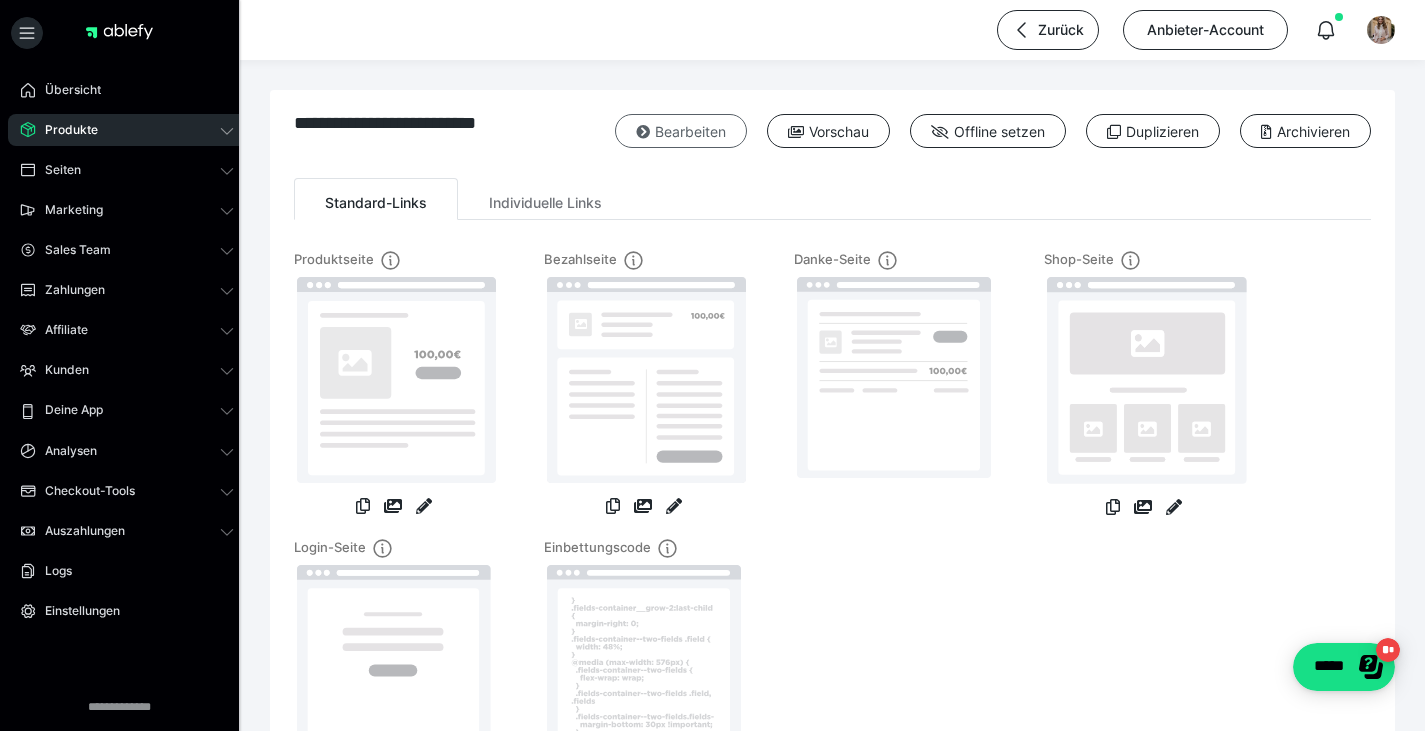 click on "Bearbeiten" at bounding box center (681, 131) 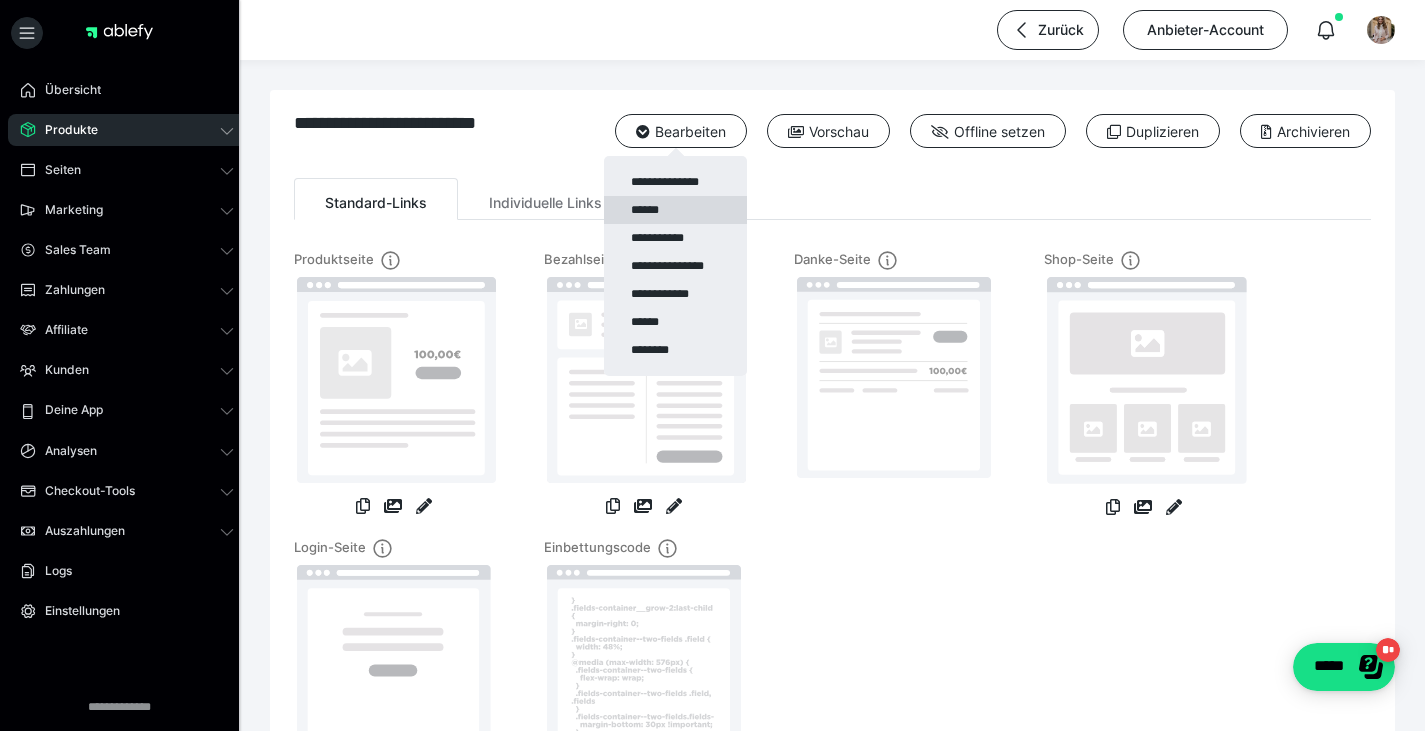 click on "******" at bounding box center (675, 210) 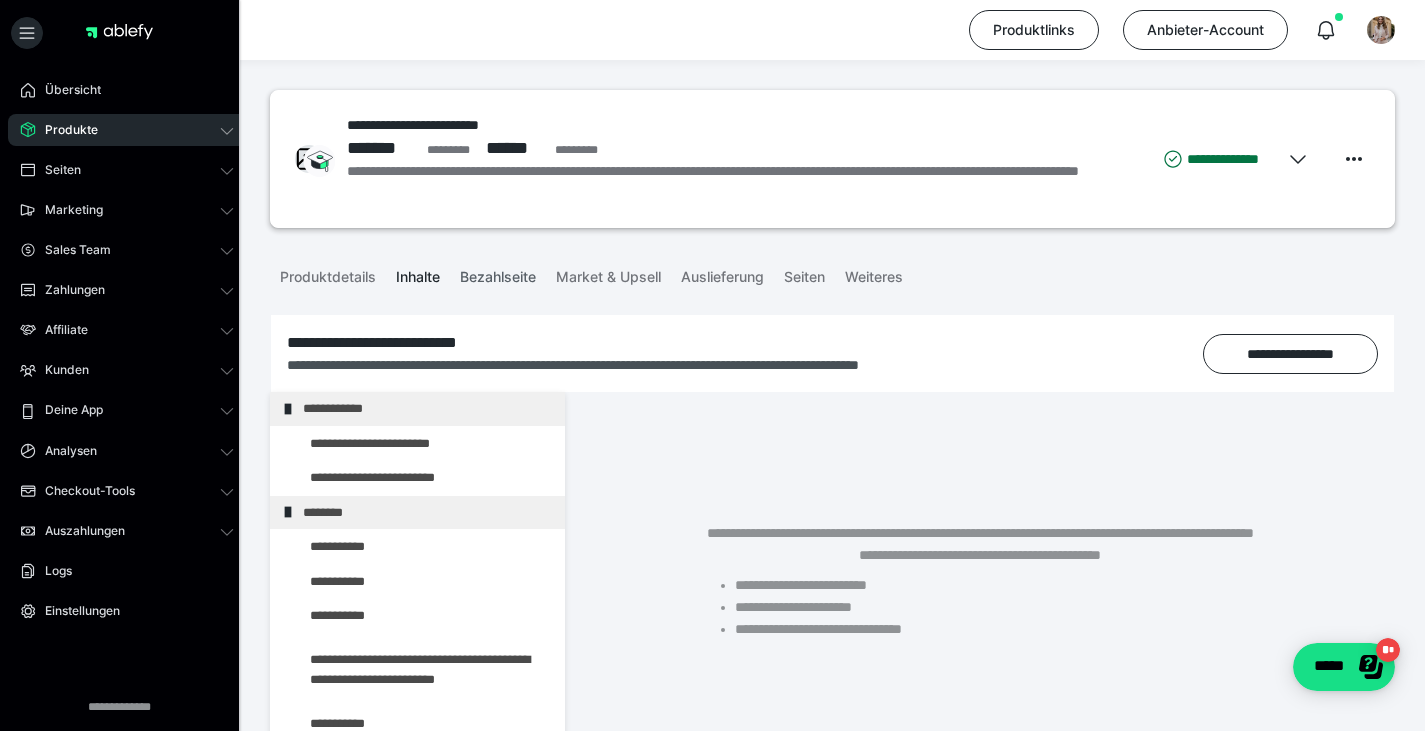 click on "Bezahlseite" at bounding box center (498, 273) 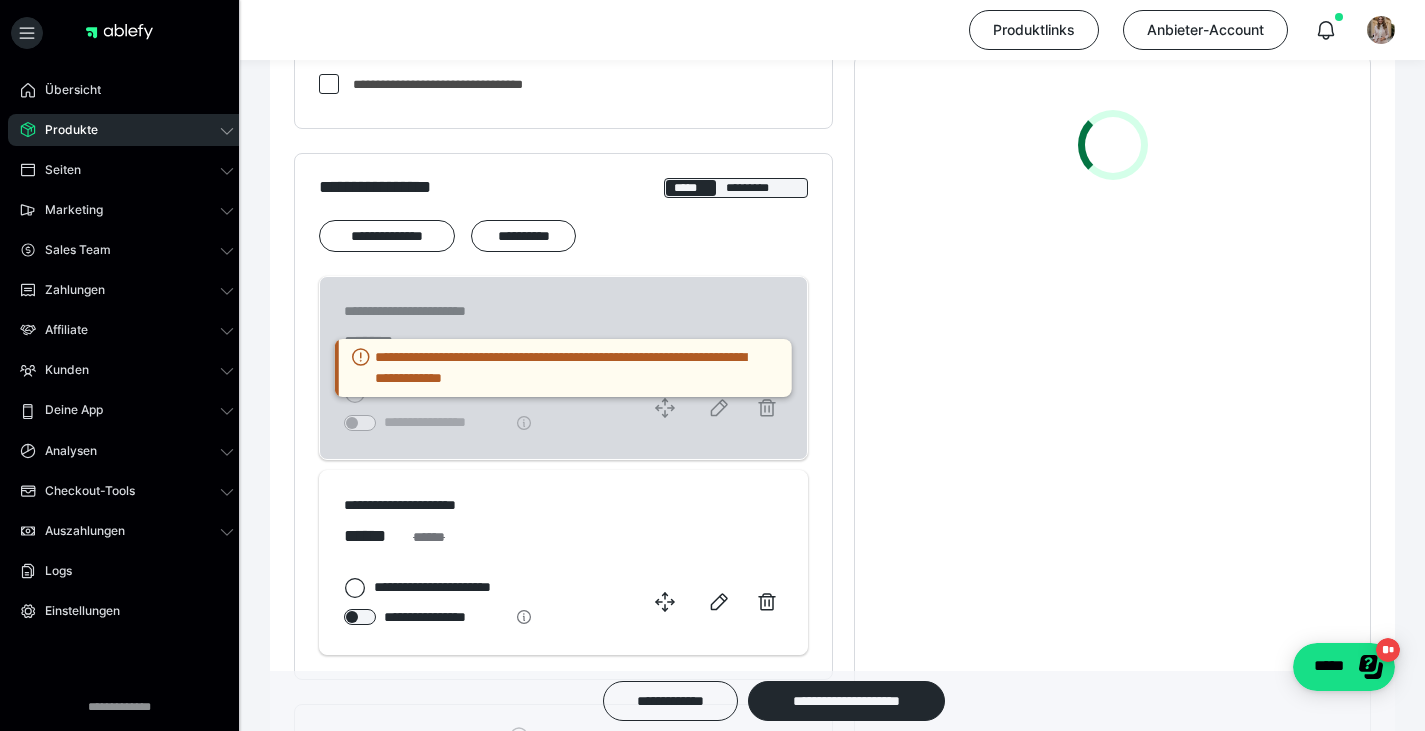 scroll, scrollTop: 871, scrollLeft: 0, axis: vertical 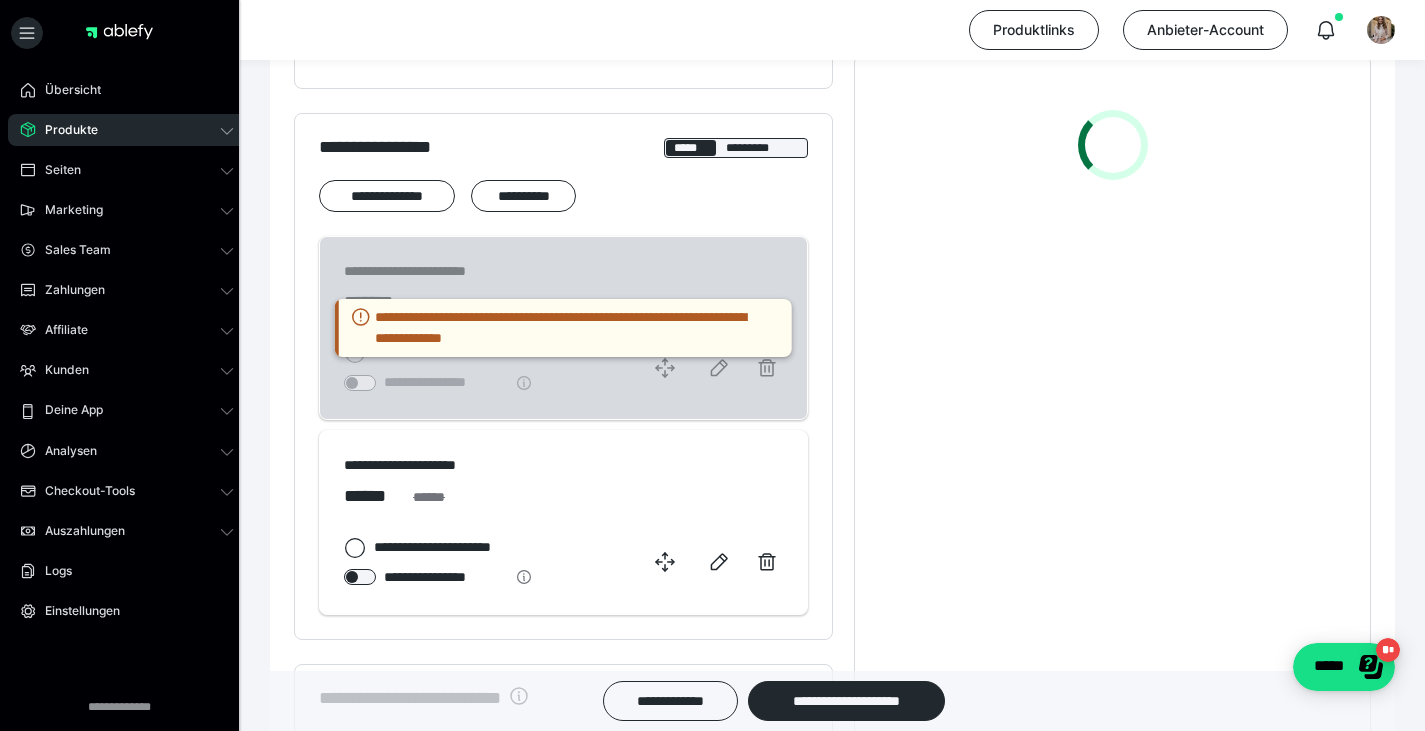 click on "**********" at bounding box center [563, 328] 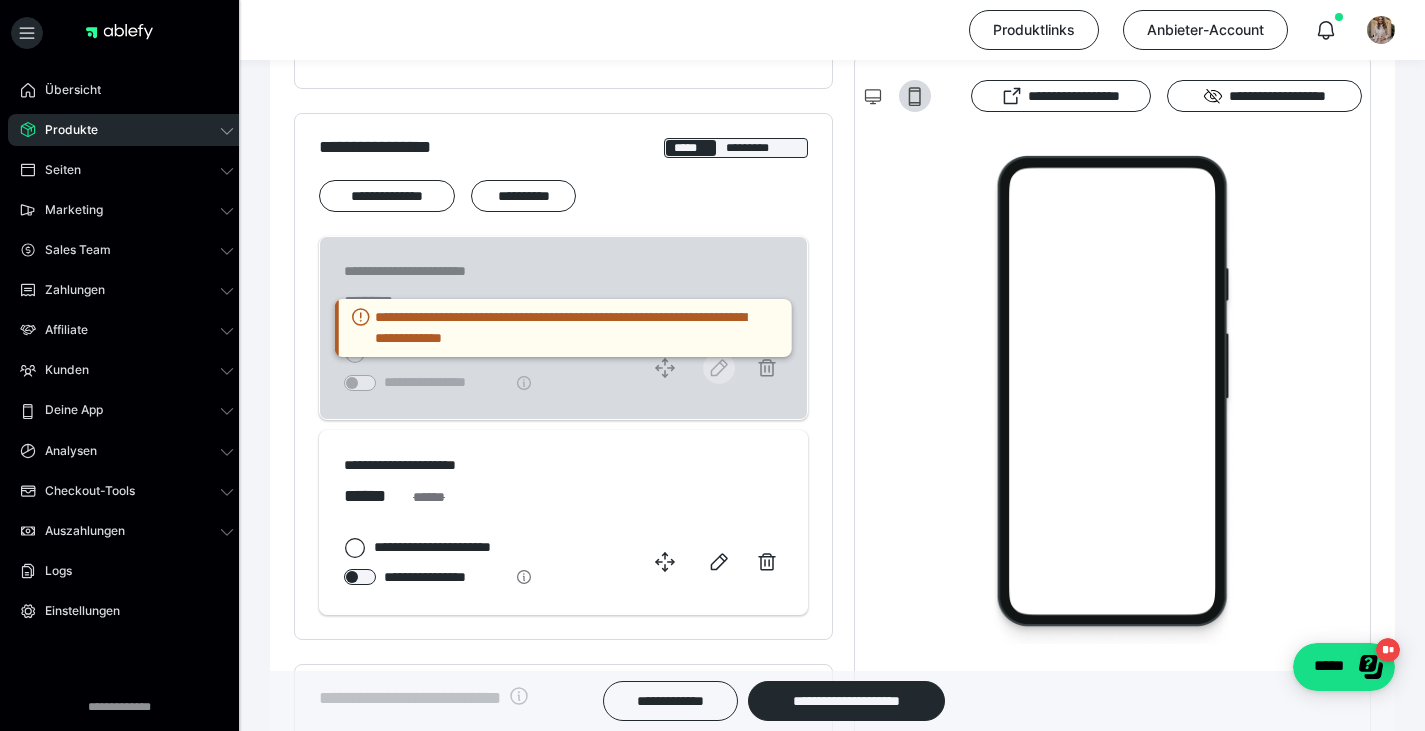 click 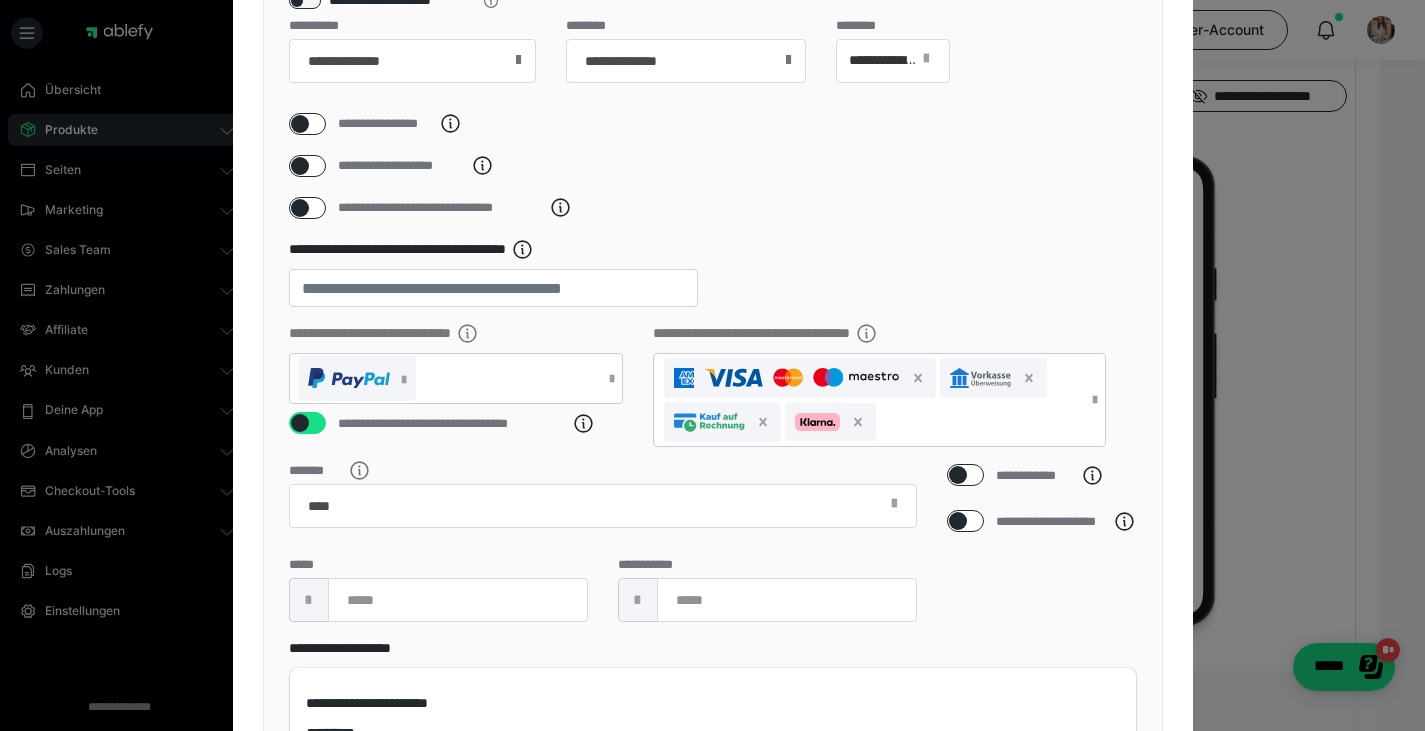 scroll, scrollTop: 526, scrollLeft: 0, axis: vertical 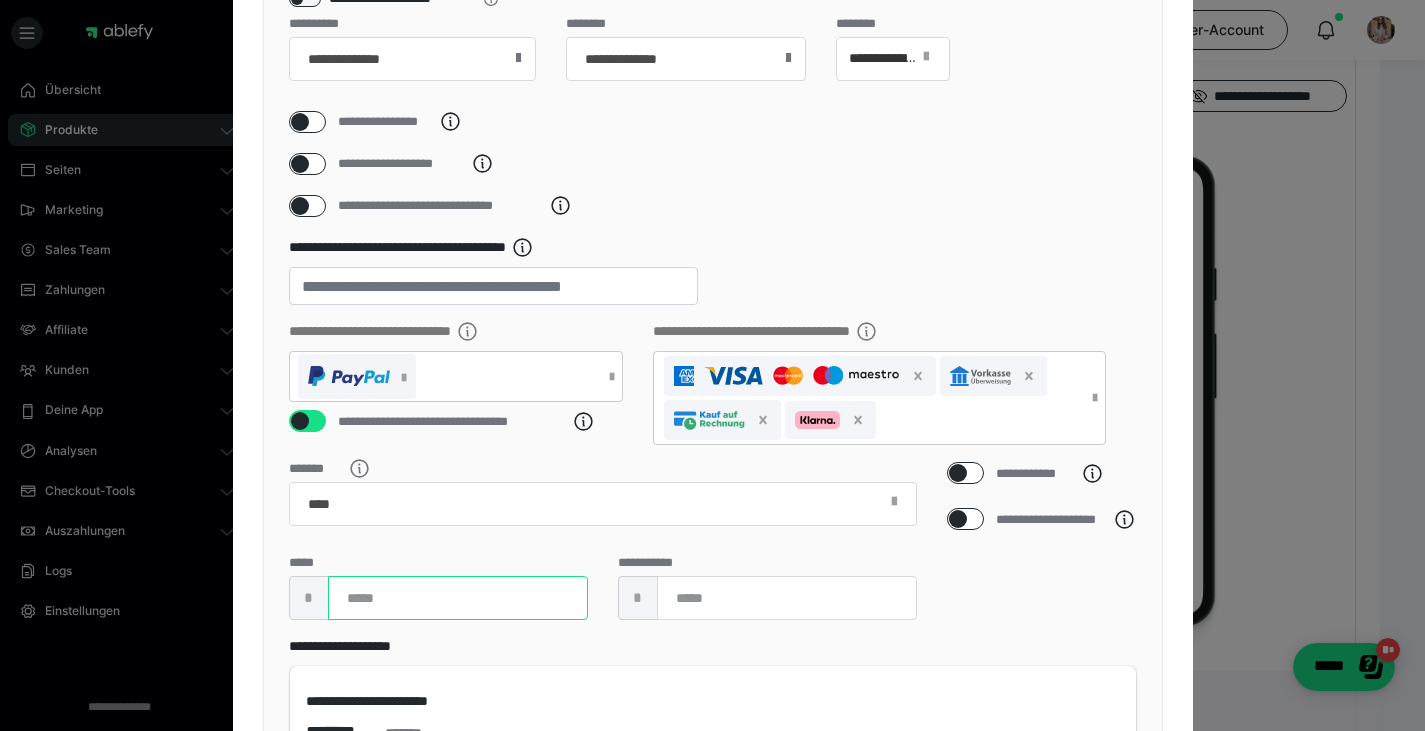 click on "***" at bounding box center (458, 598) 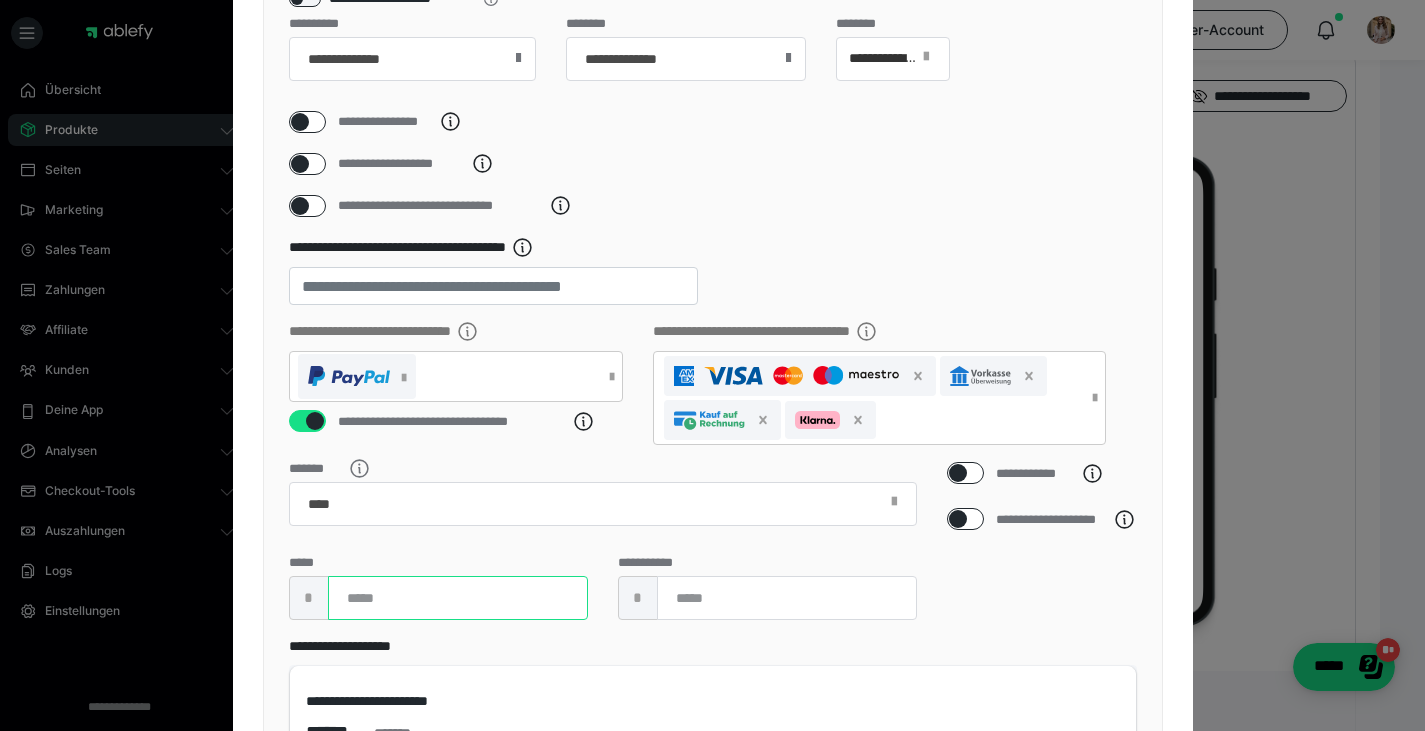 type on "*" 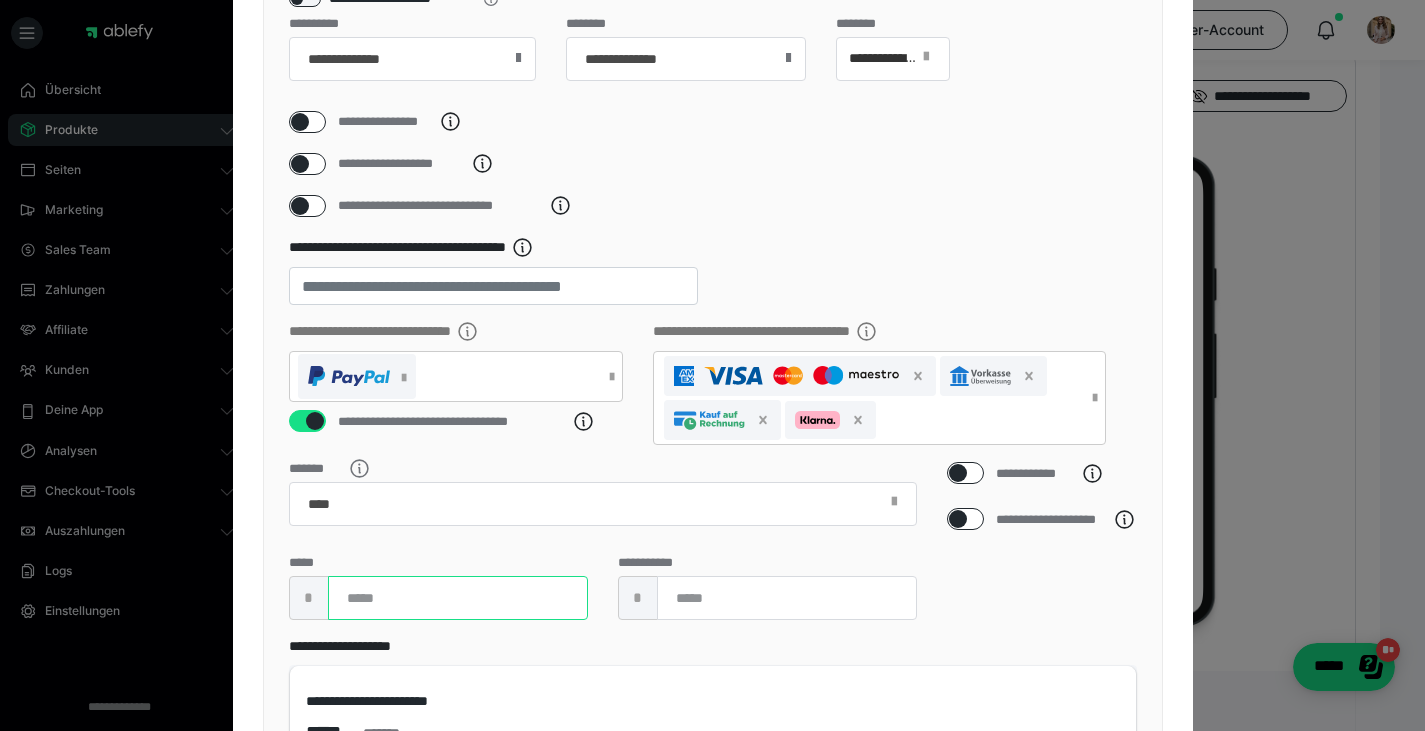 type on "*" 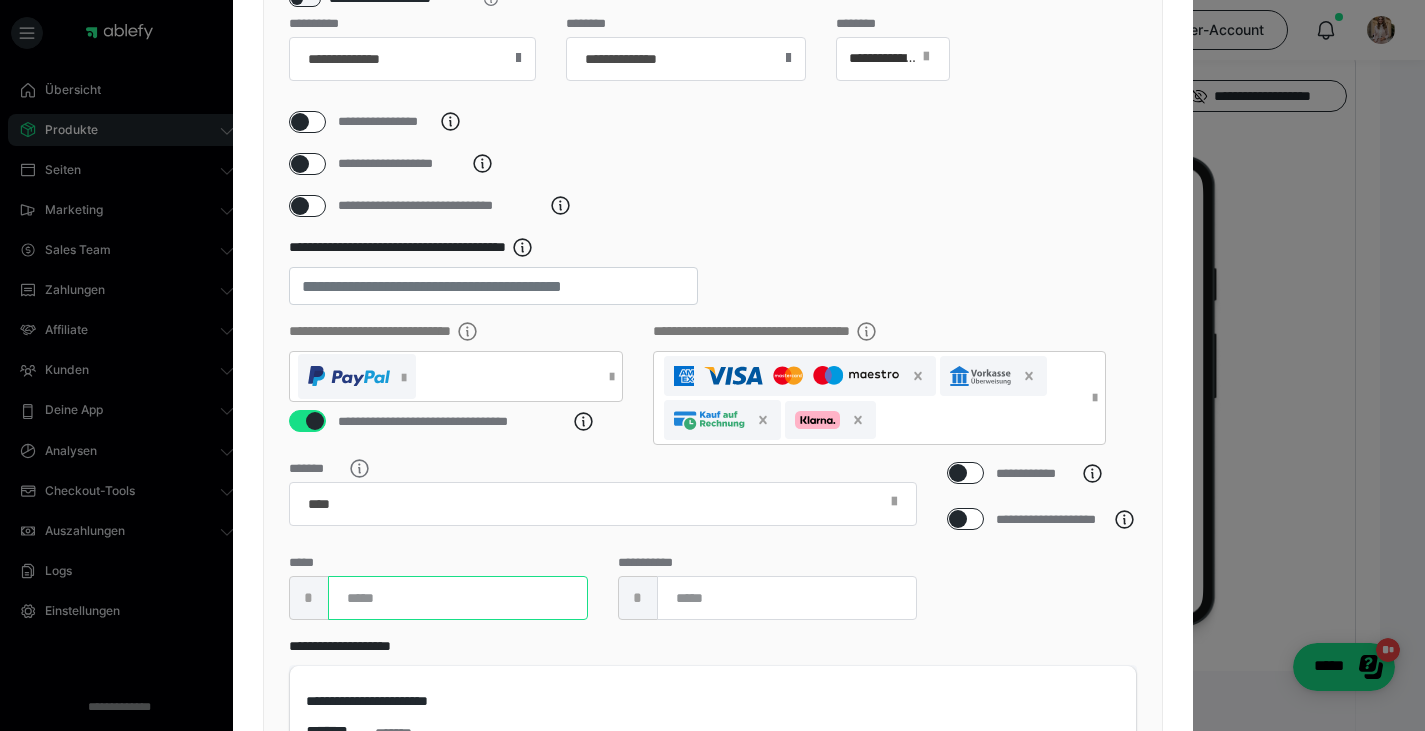 type on "*" 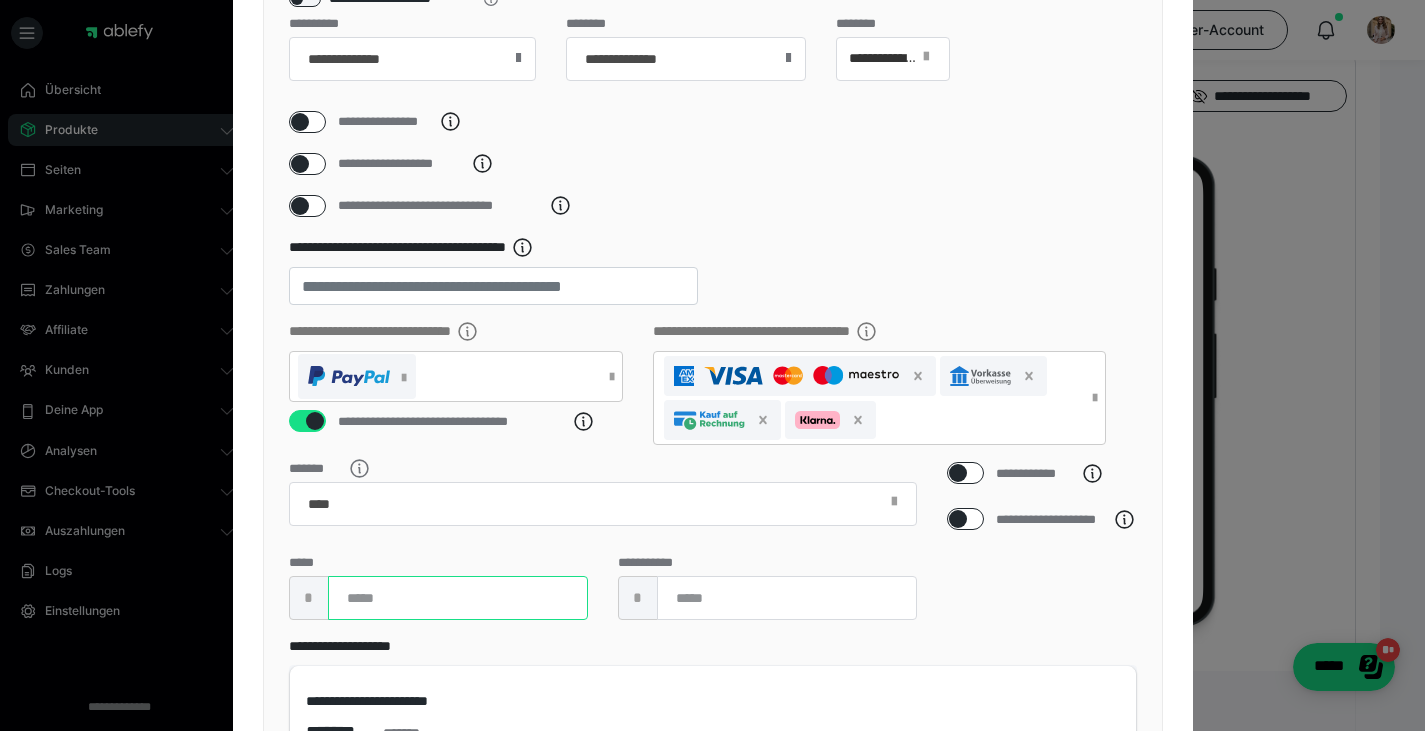 type on "***" 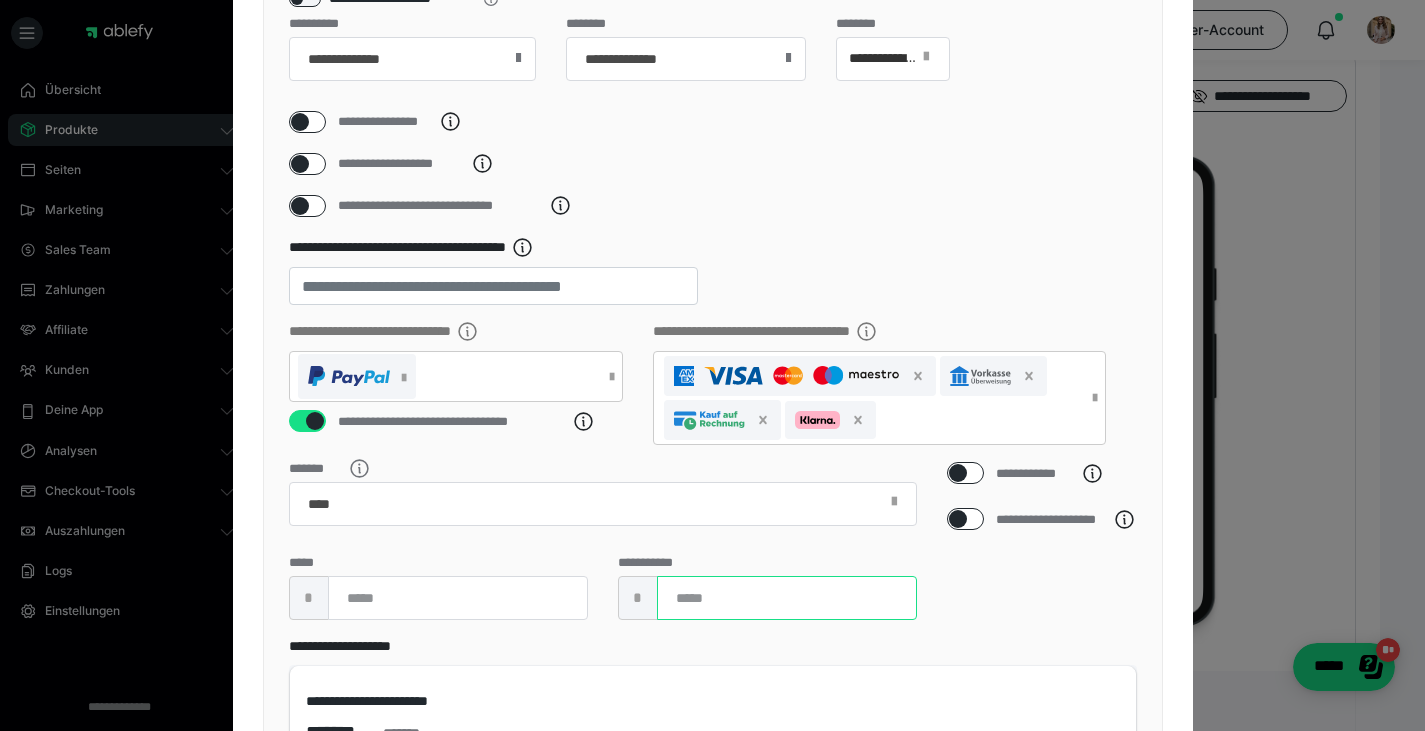 click on "***" at bounding box center (787, 598) 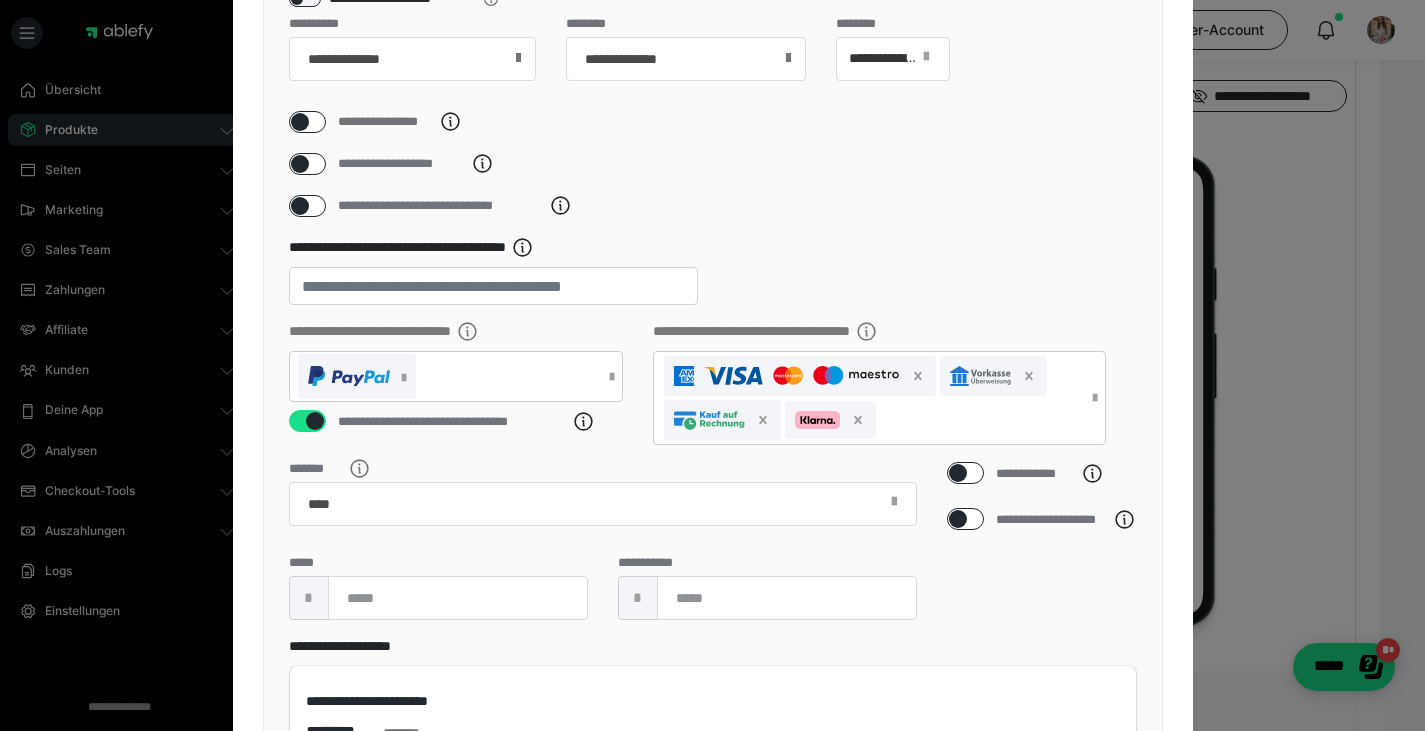 click on "**********" at bounding box center (1042, 549) 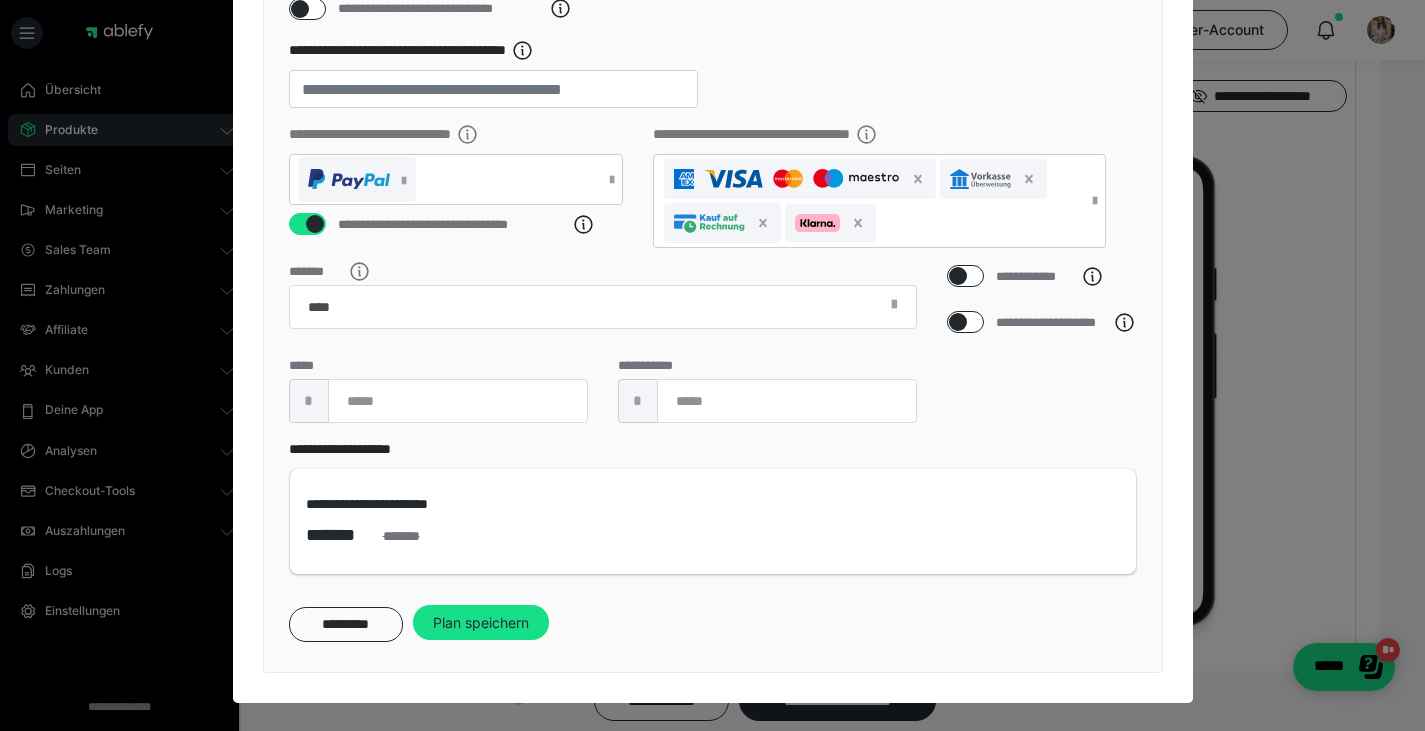 scroll, scrollTop: 746, scrollLeft: 0, axis: vertical 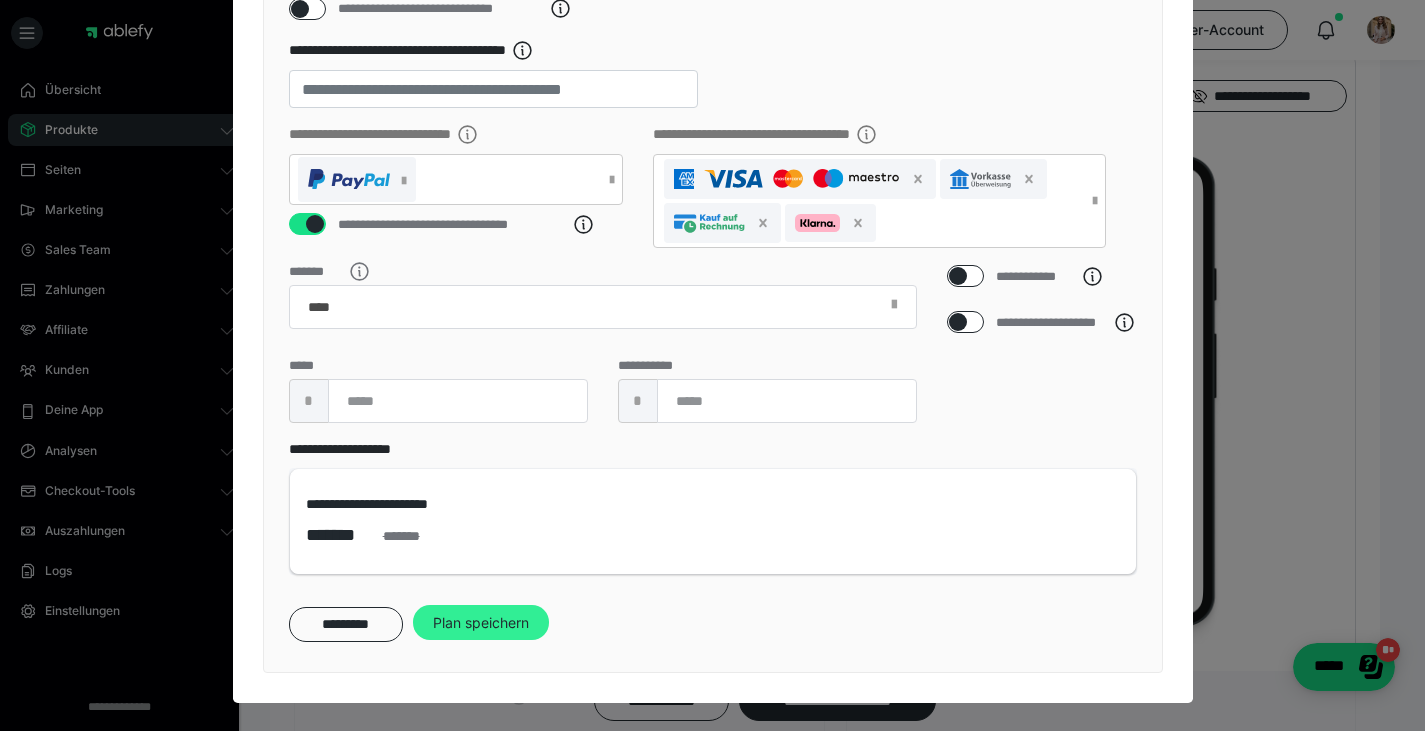 click on "Plan speichern" at bounding box center (481, 623) 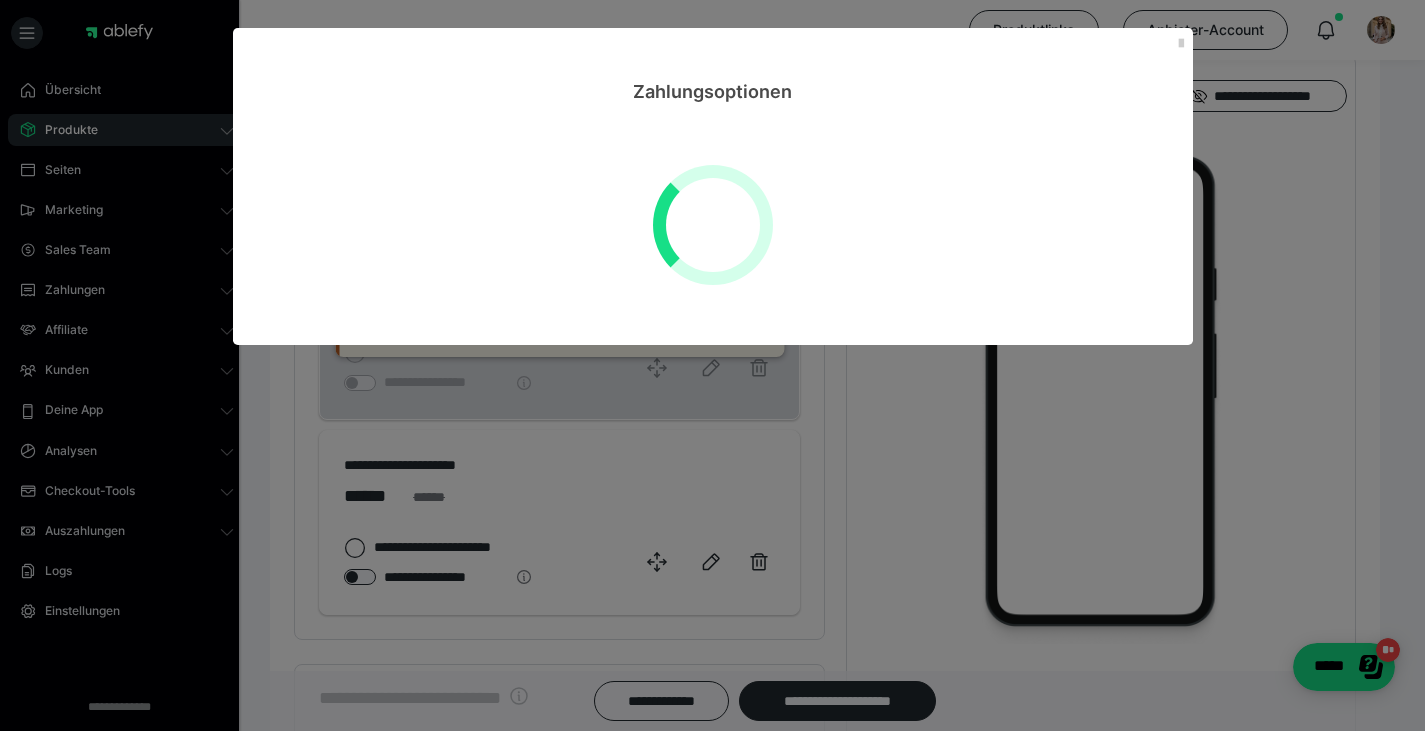 scroll, scrollTop: 0, scrollLeft: 0, axis: both 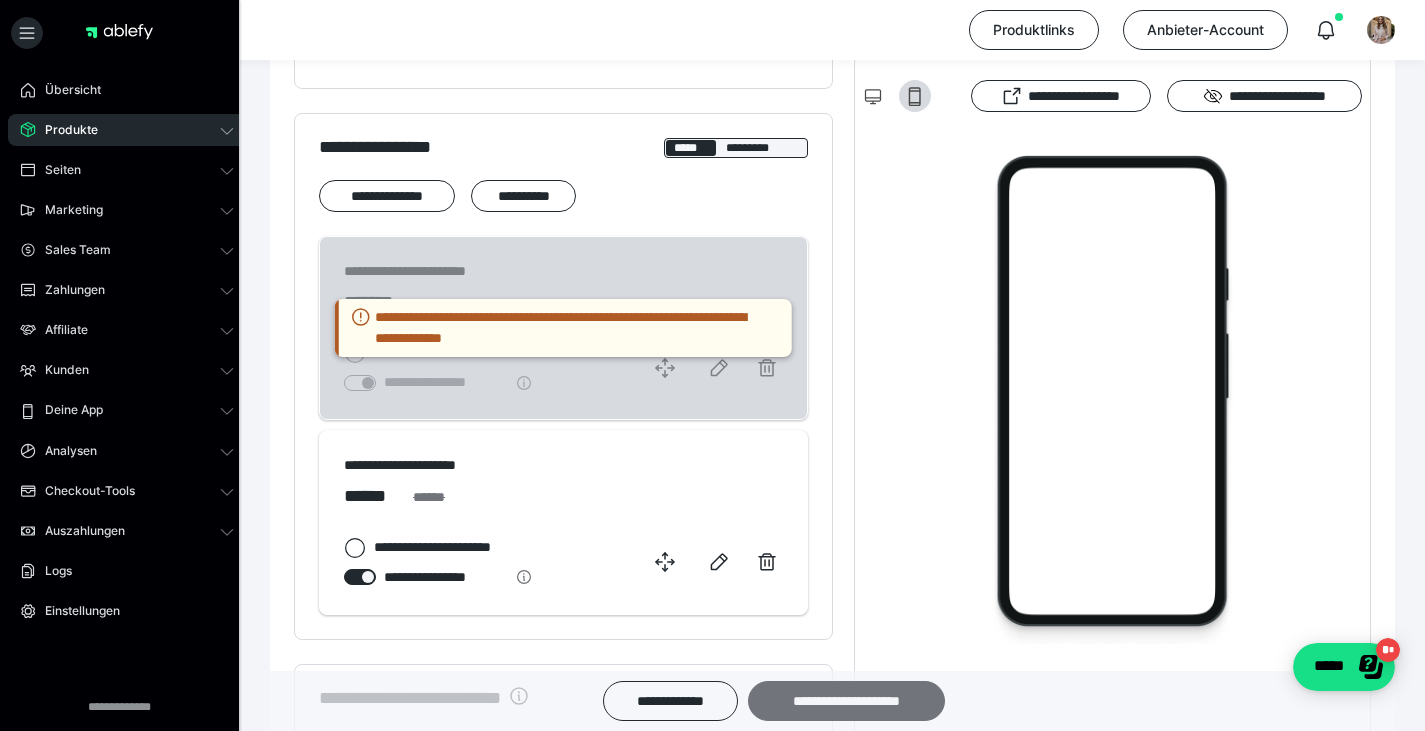 click on "**********" at bounding box center [846, 701] 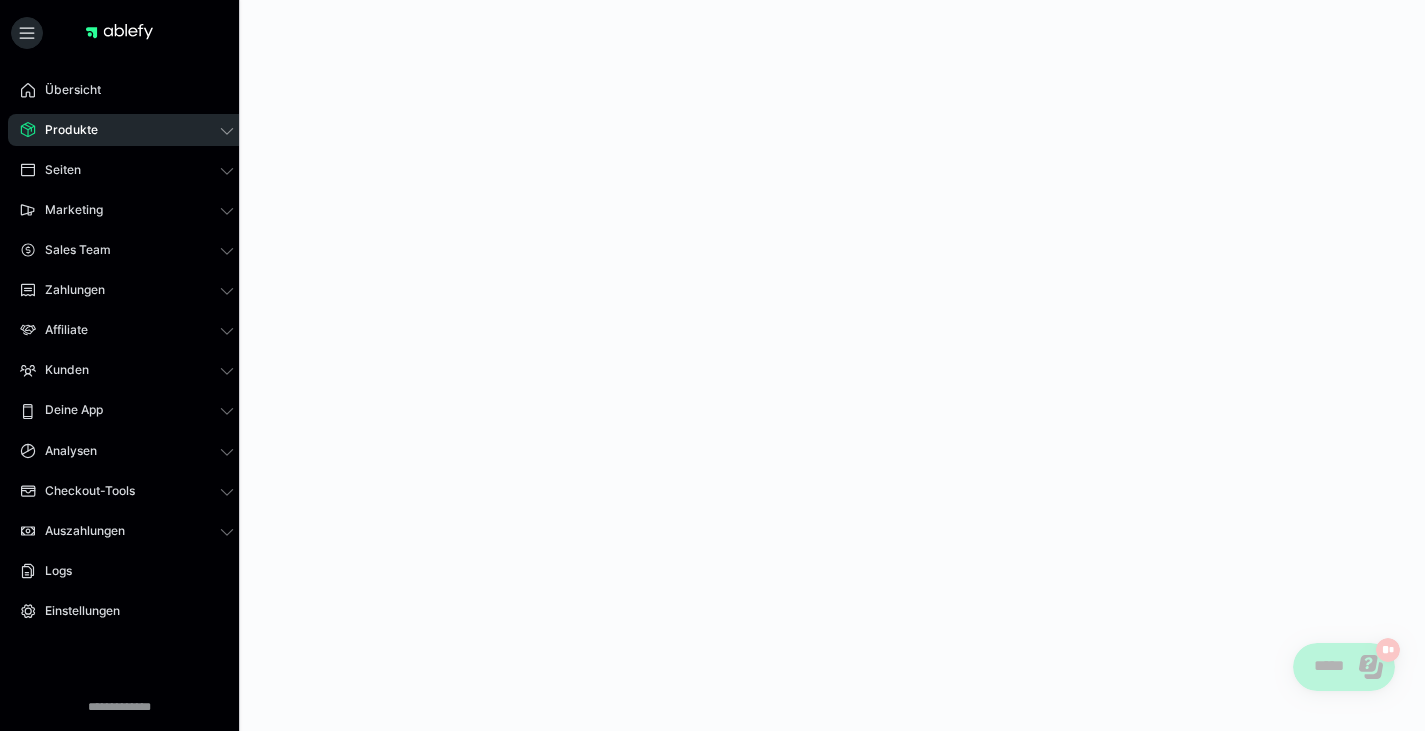 scroll, scrollTop: 0, scrollLeft: 0, axis: both 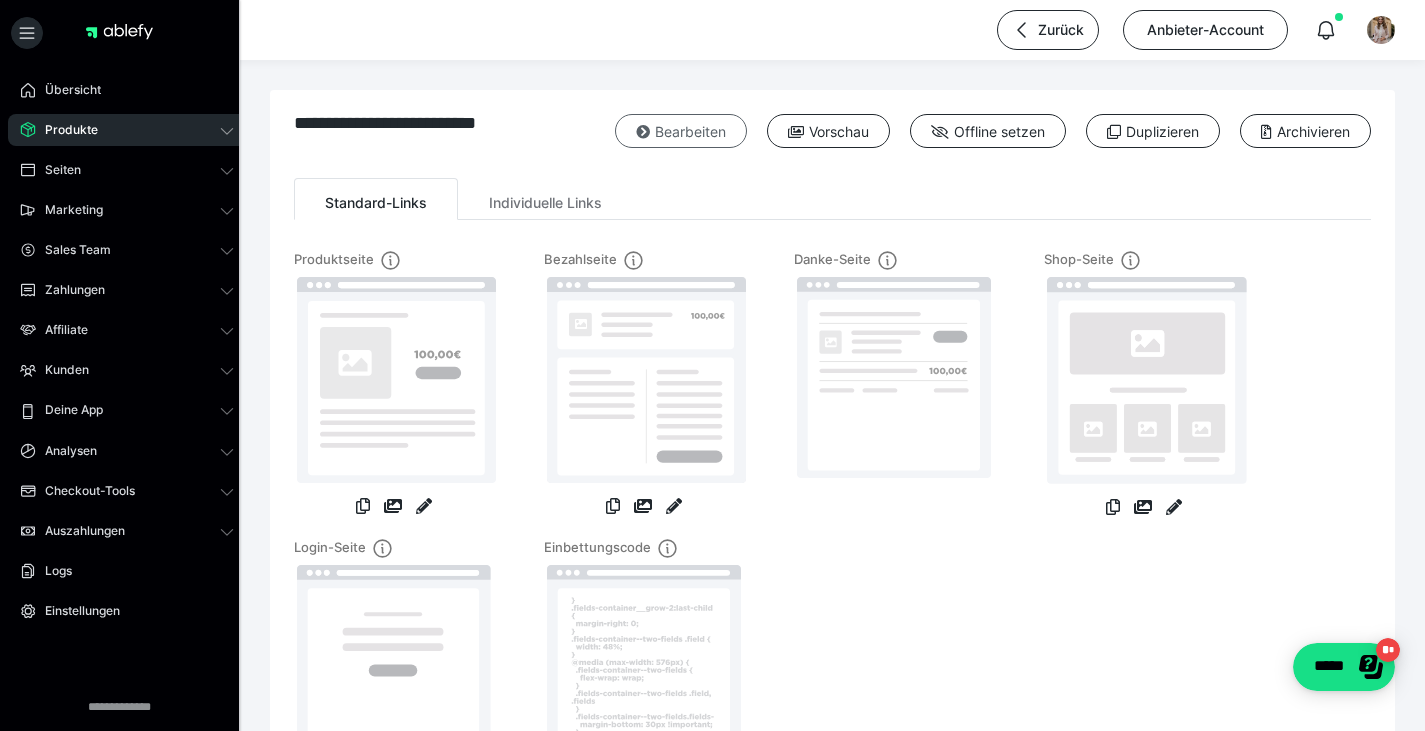 click on "Bearbeiten" at bounding box center [681, 131] 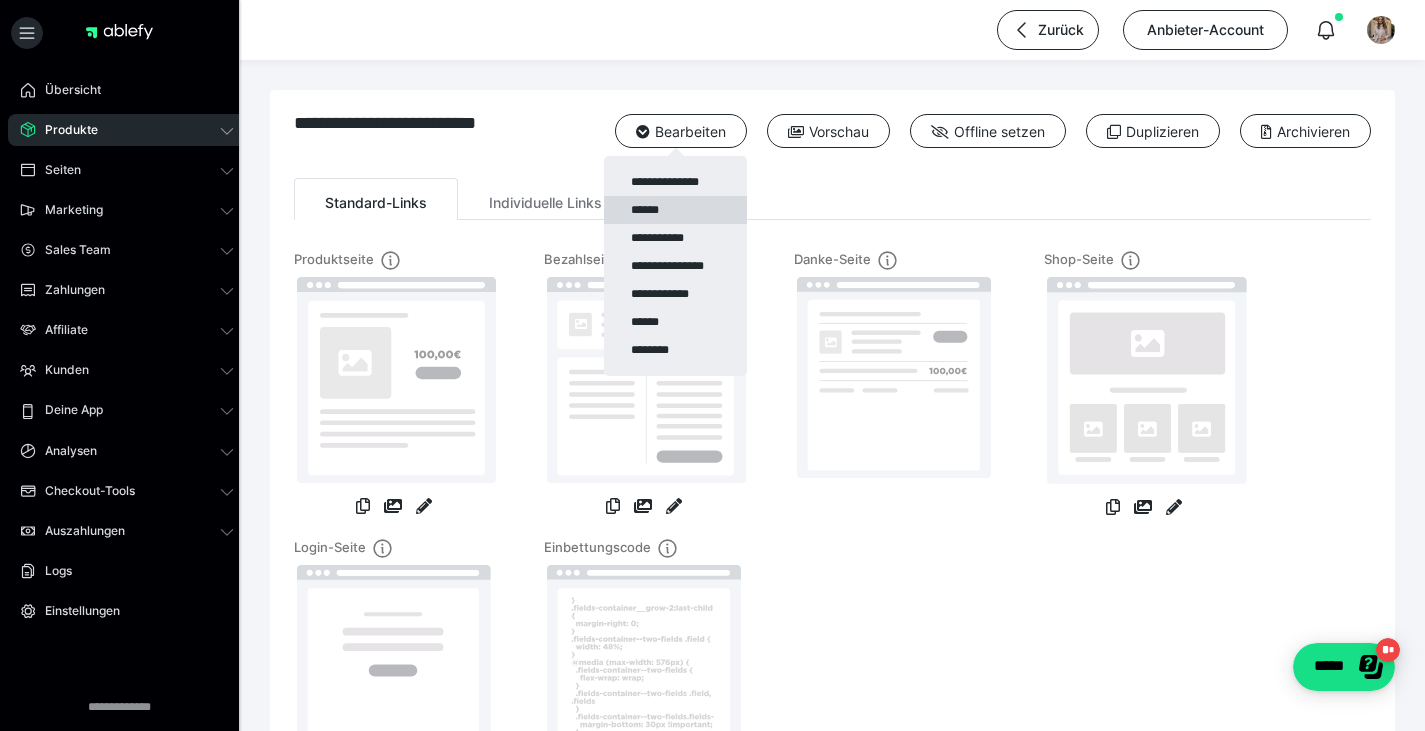 click on "******" at bounding box center (675, 210) 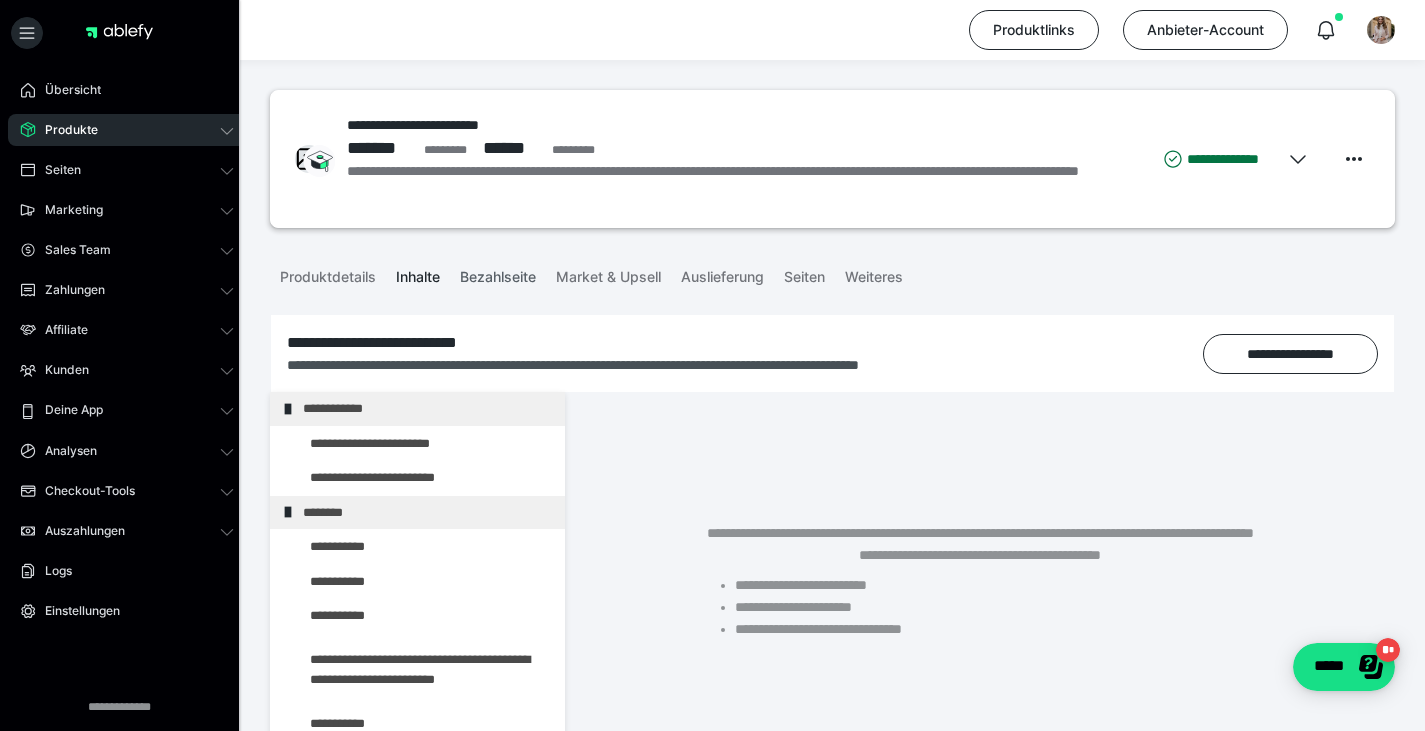 click on "Bezahlseite" at bounding box center [498, 273] 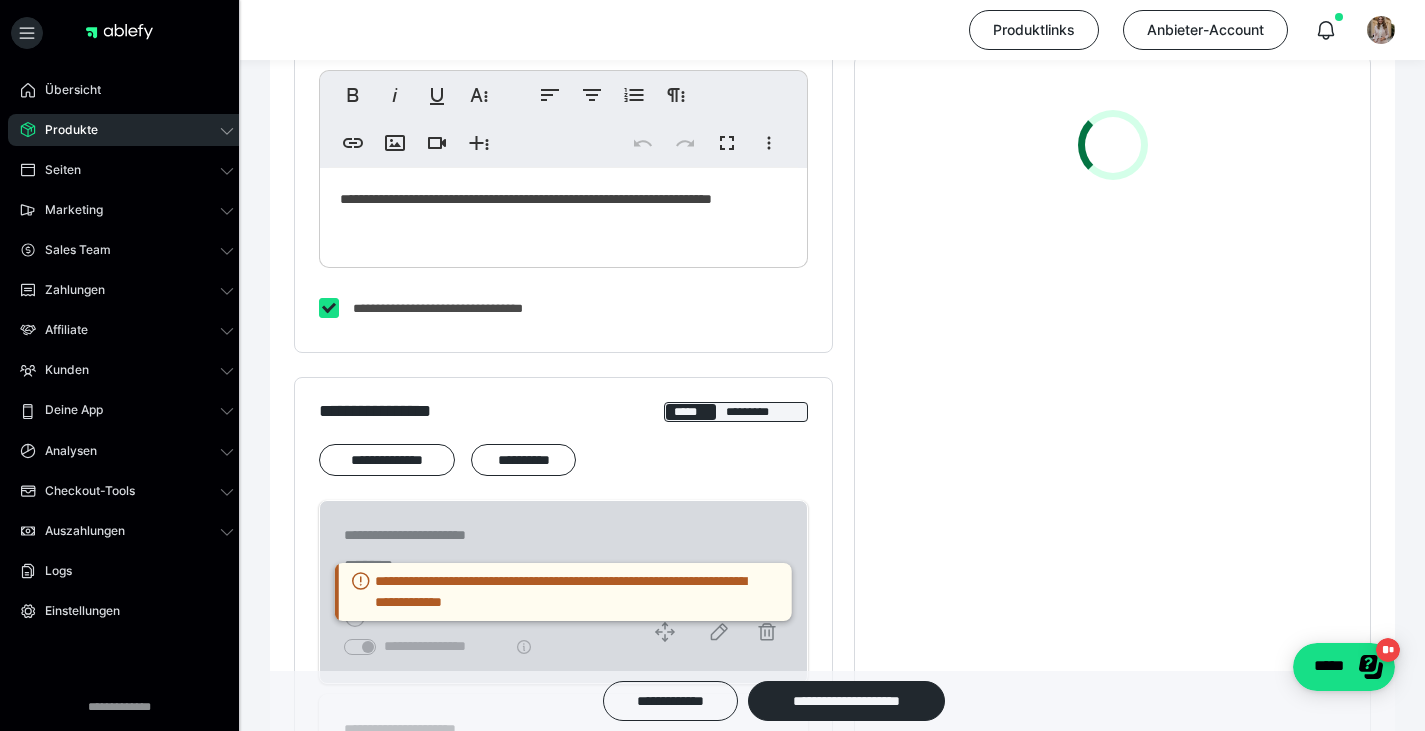 scroll, scrollTop: 643, scrollLeft: 0, axis: vertical 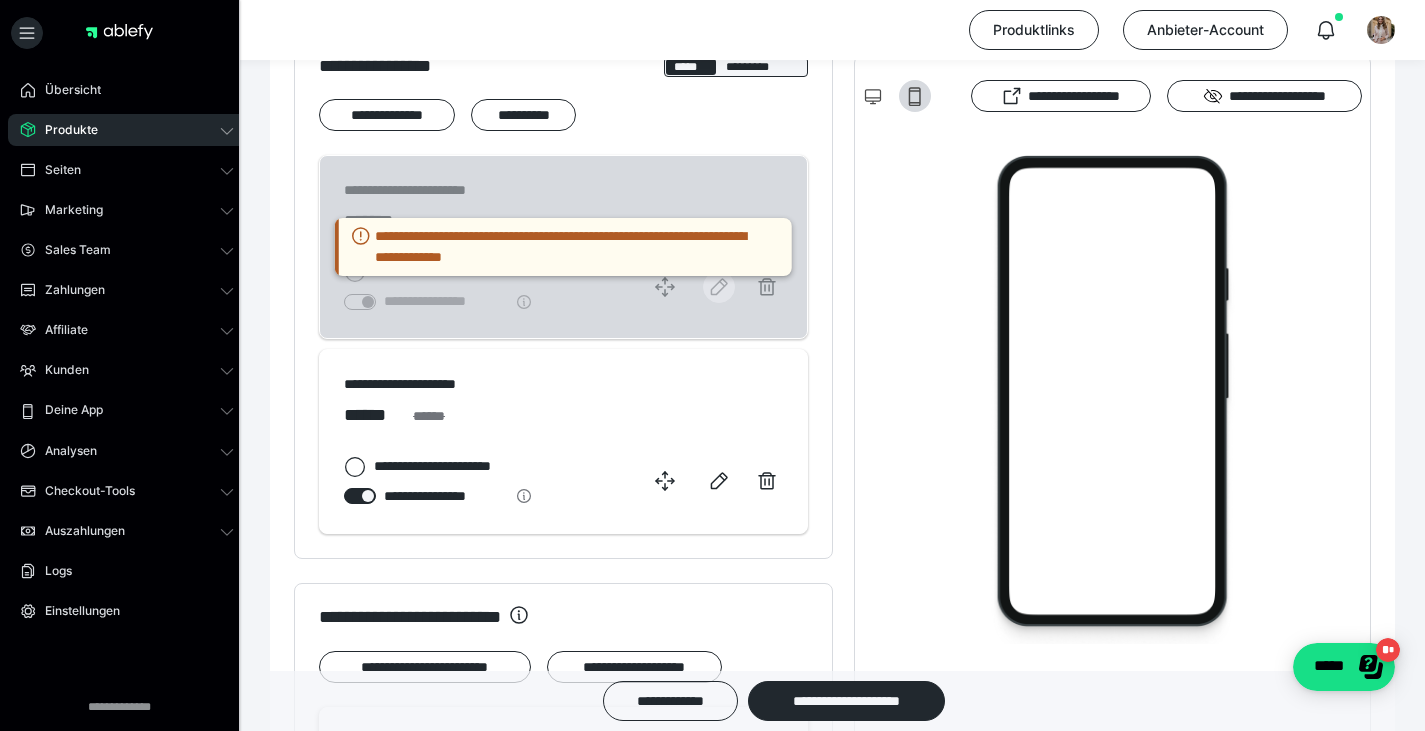 click 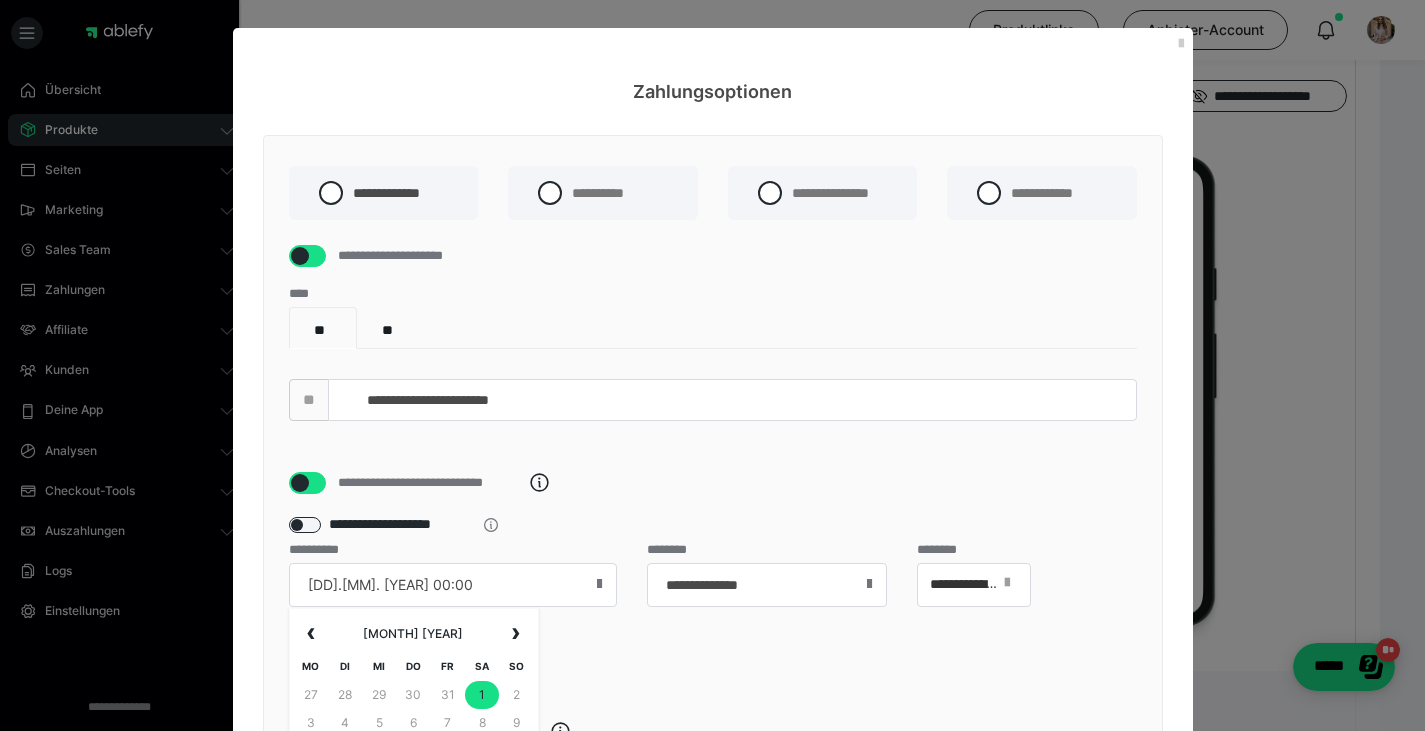click on "[DD].[MM]. [YEAR] 00:00" at bounding box center (453, 585) 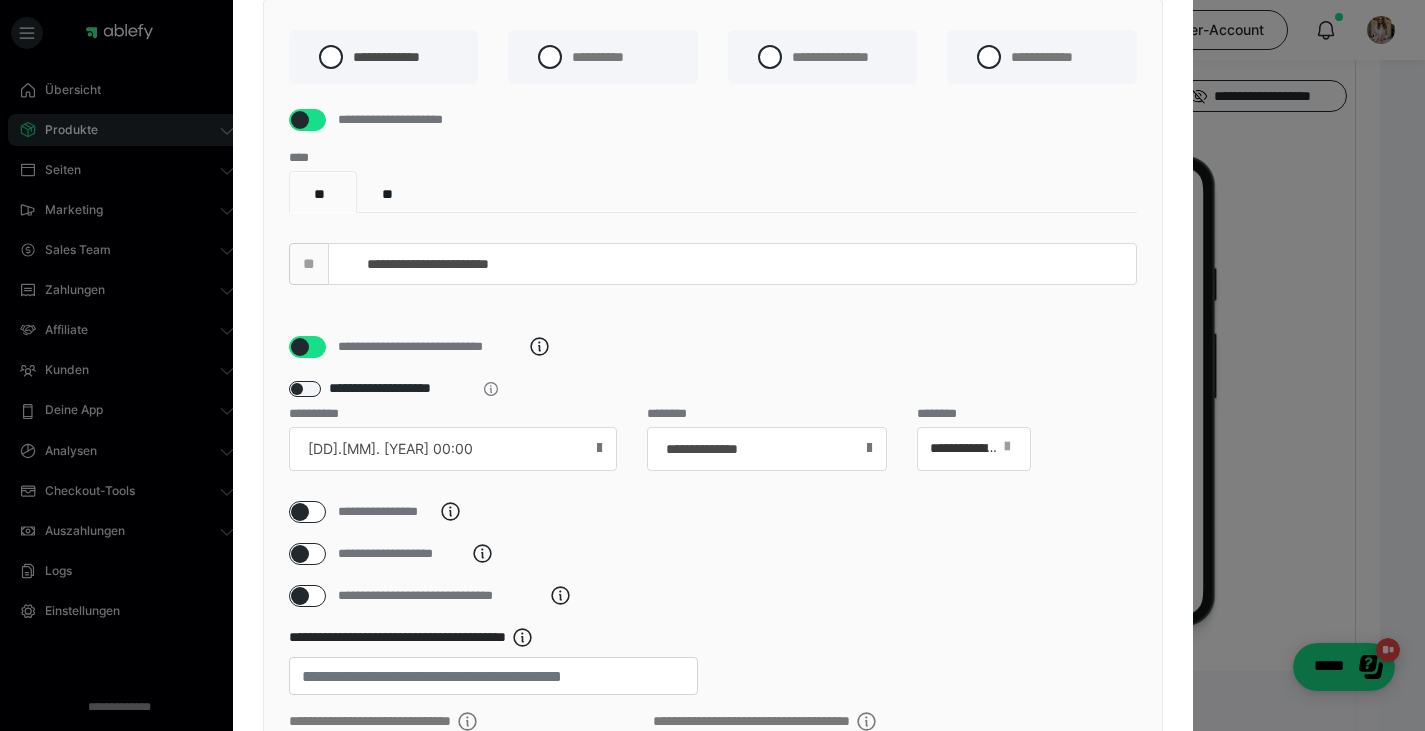 scroll, scrollTop: 239, scrollLeft: 0, axis: vertical 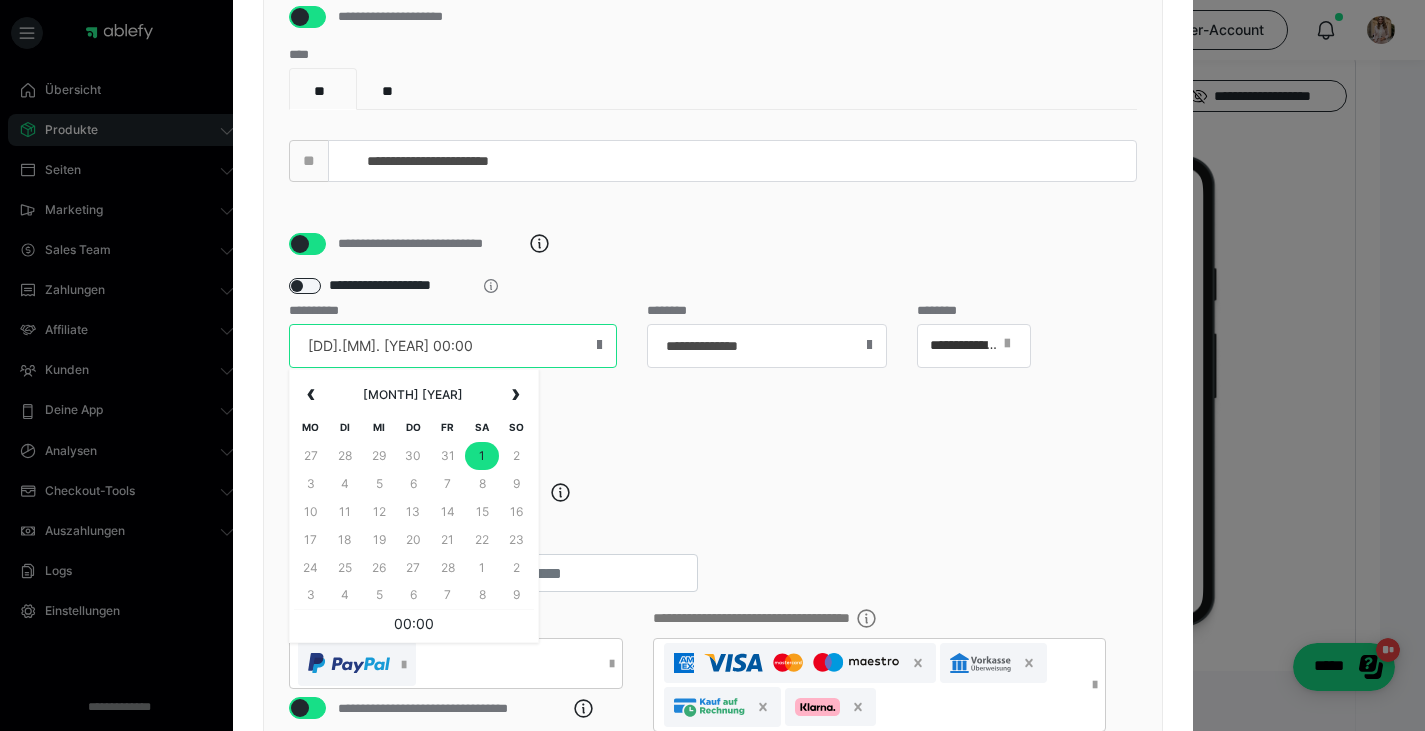 click on "[DD].[MM]. [YEAR] 00:00" at bounding box center (453, 346) 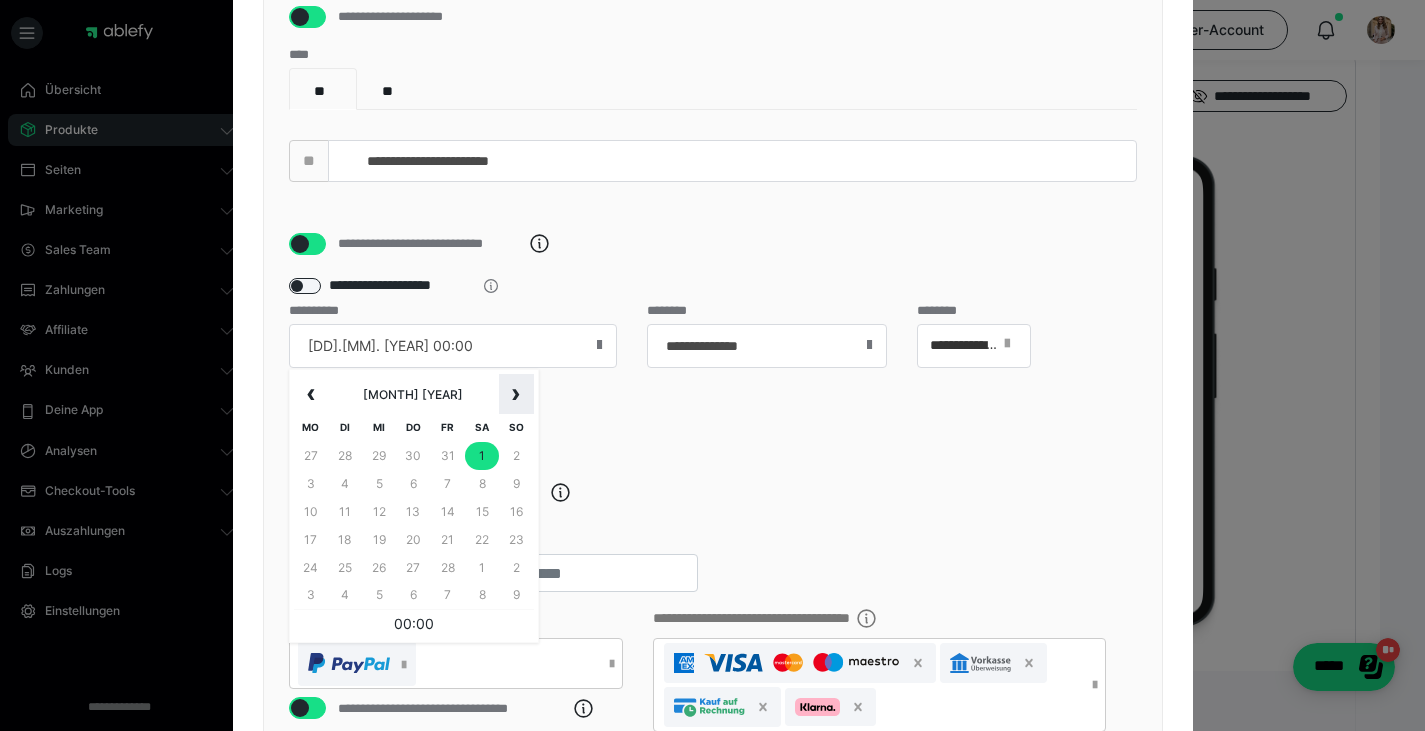 click on "›" at bounding box center (516, 394) 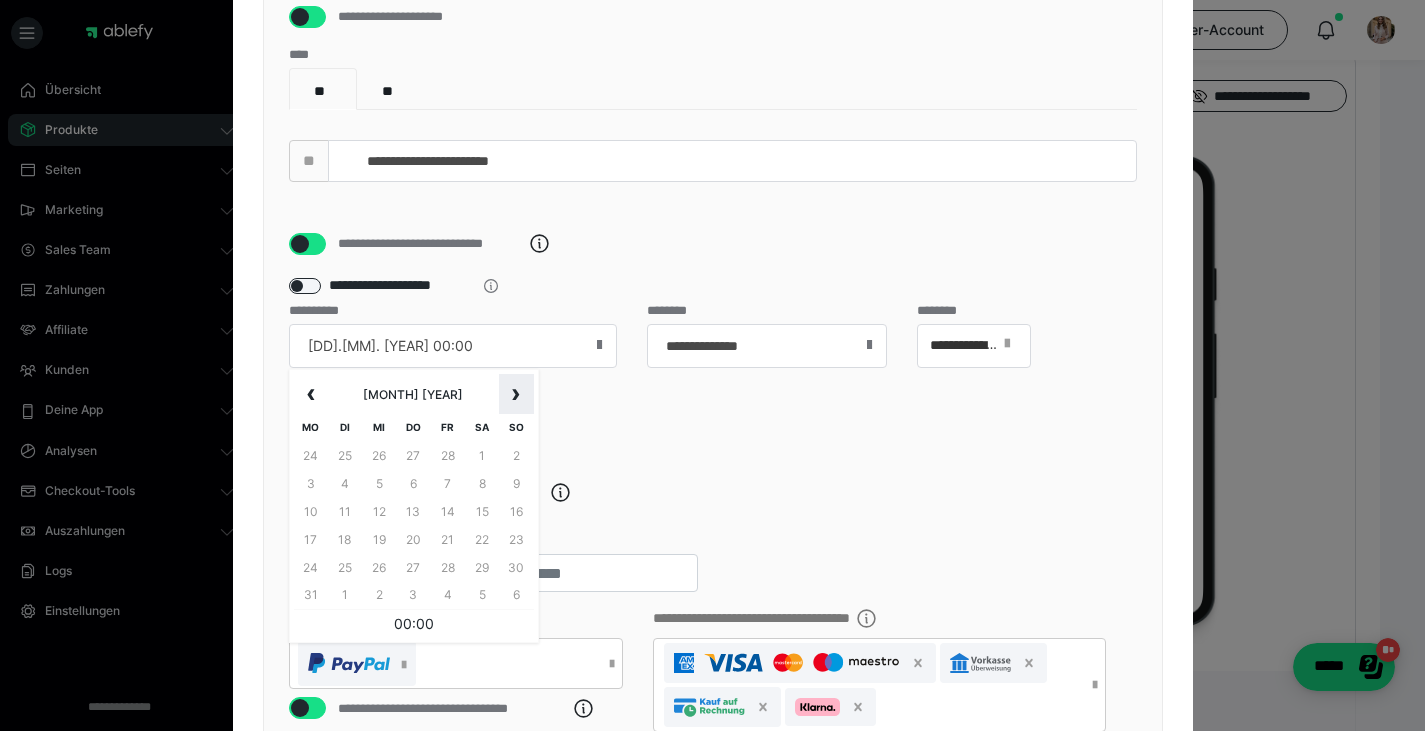 click on "›" at bounding box center (516, 394) 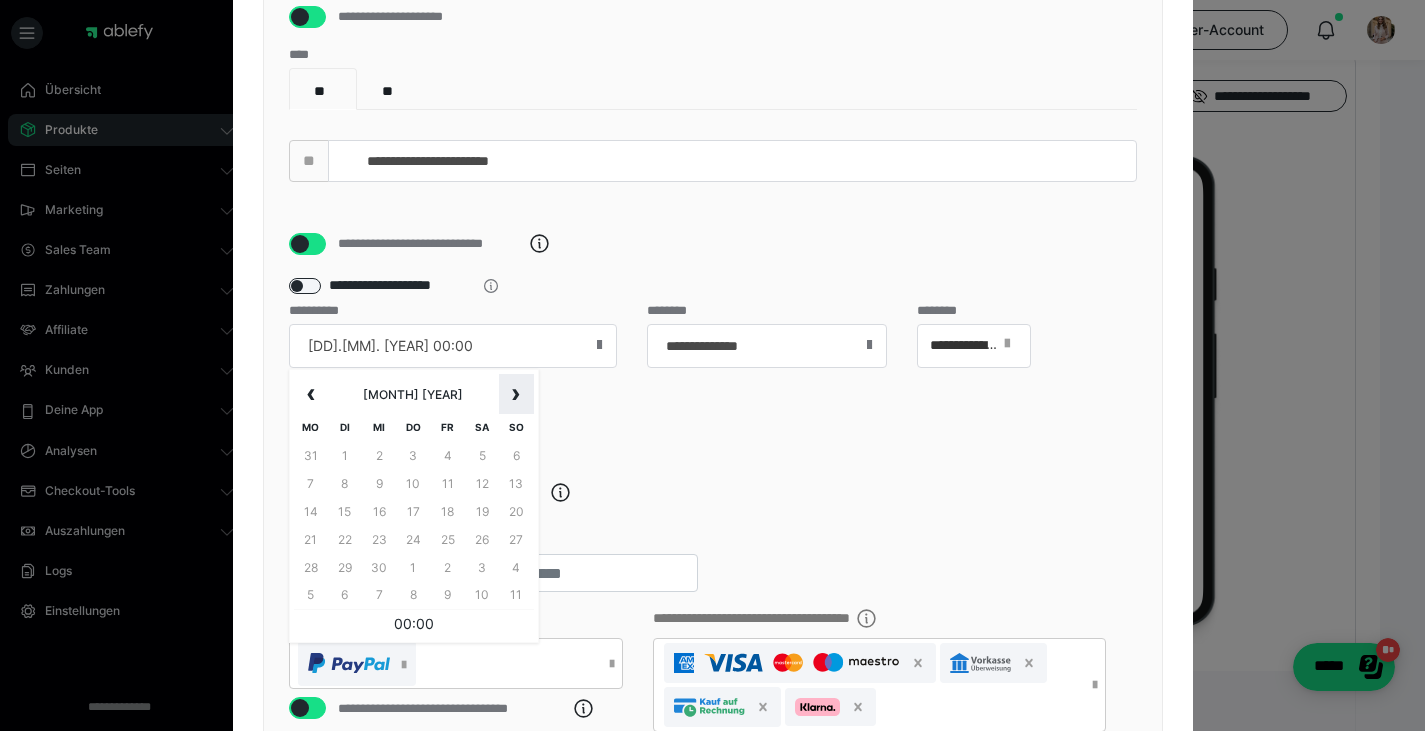 click on "›" at bounding box center (516, 394) 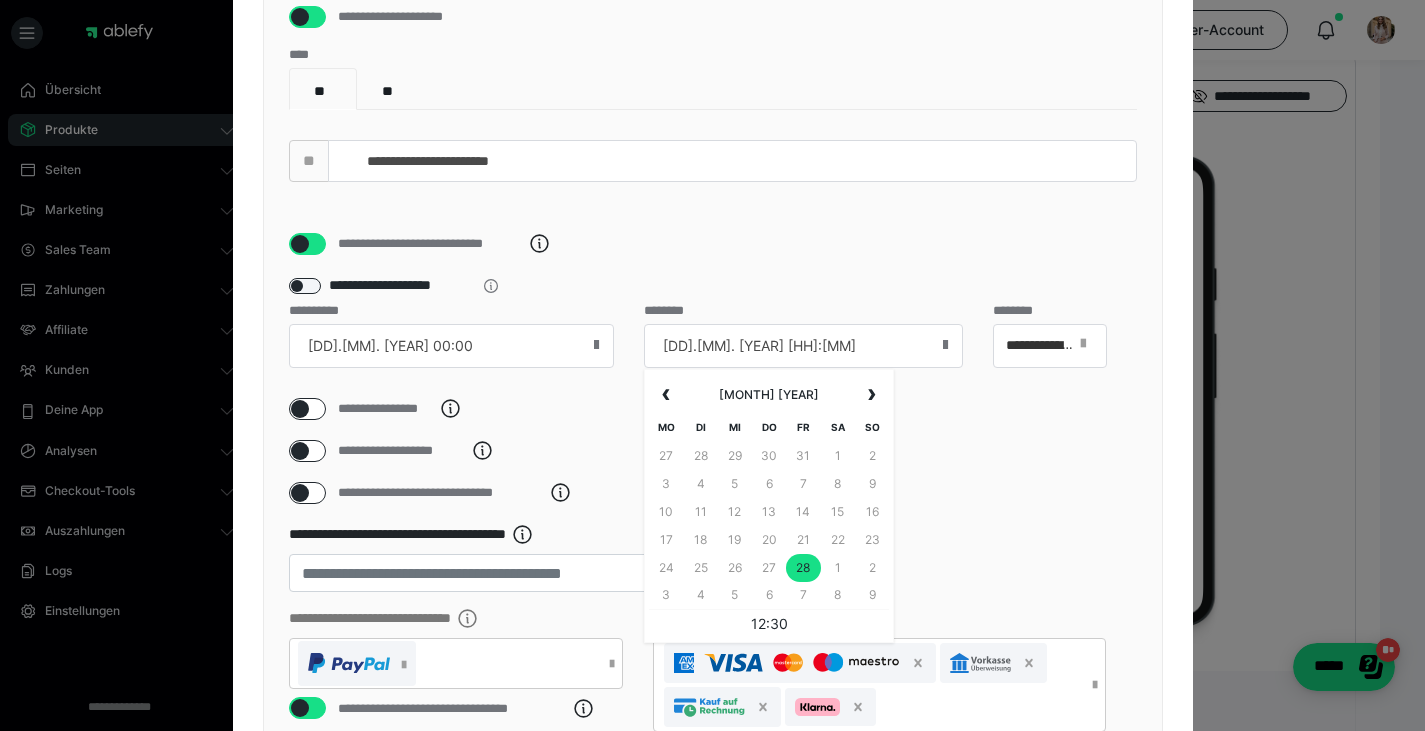 click on "[DD].[MM]. [YEAR] [HH]:[MM]" at bounding box center [803, 346] 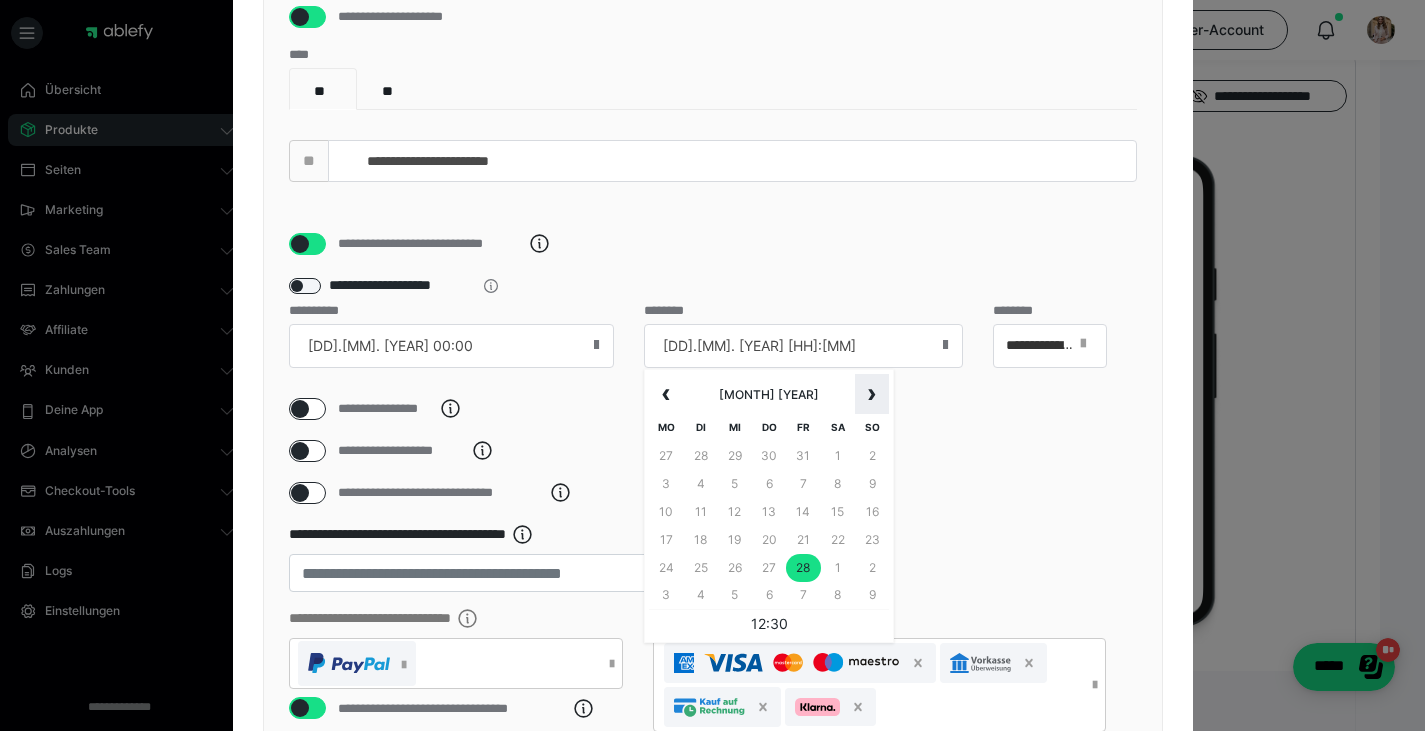 click on "›" at bounding box center [872, 394] 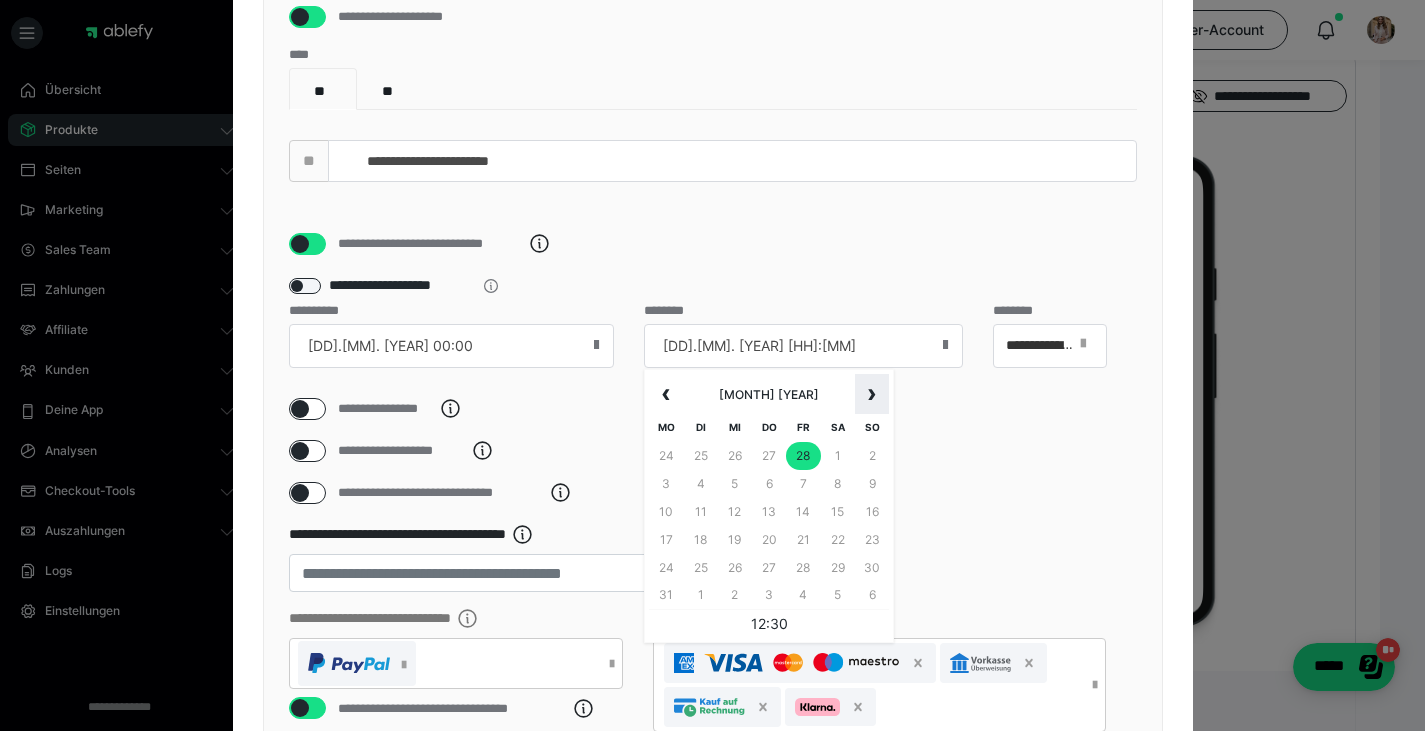 click on "›" at bounding box center [872, 394] 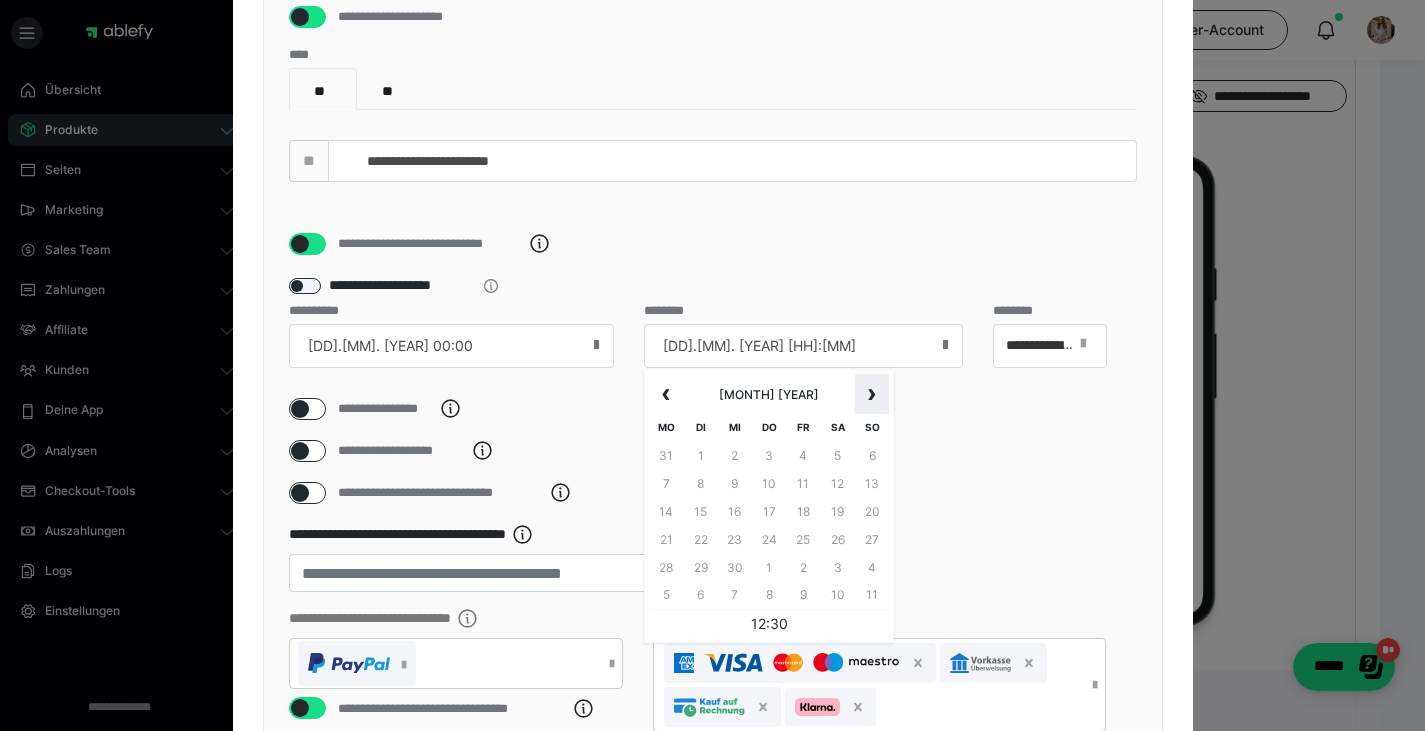 click on "›" at bounding box center [872, 394] 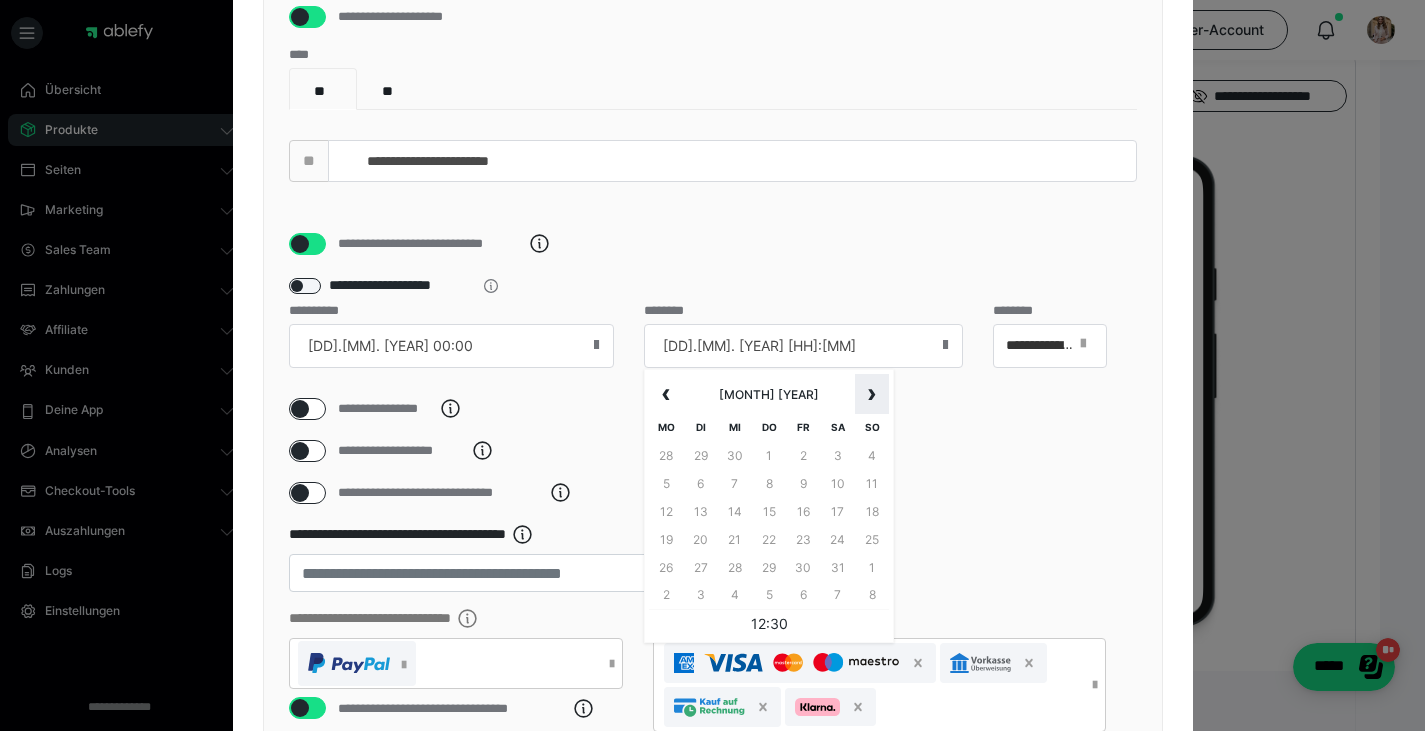 click on "›" at bounding box center (872, 394) 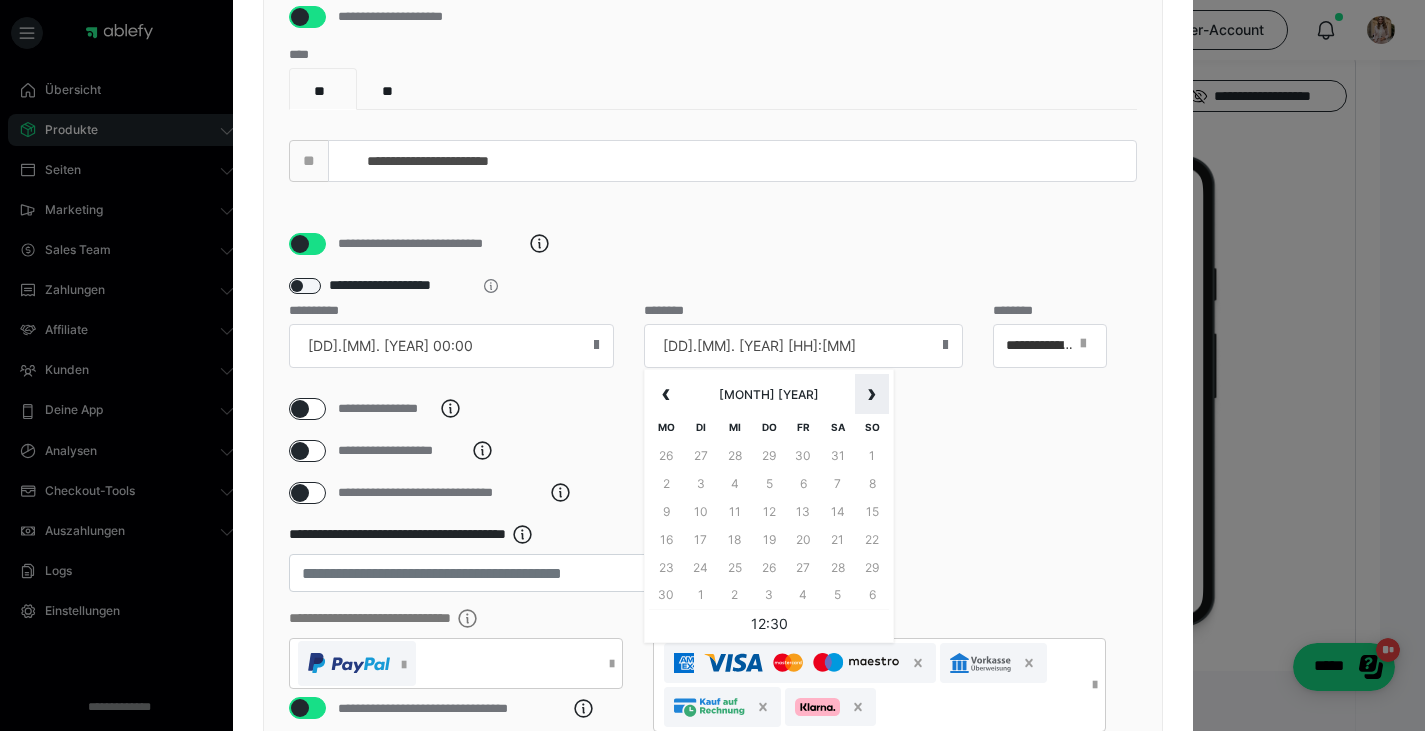 click on "›" at bounding box center [872, 394] 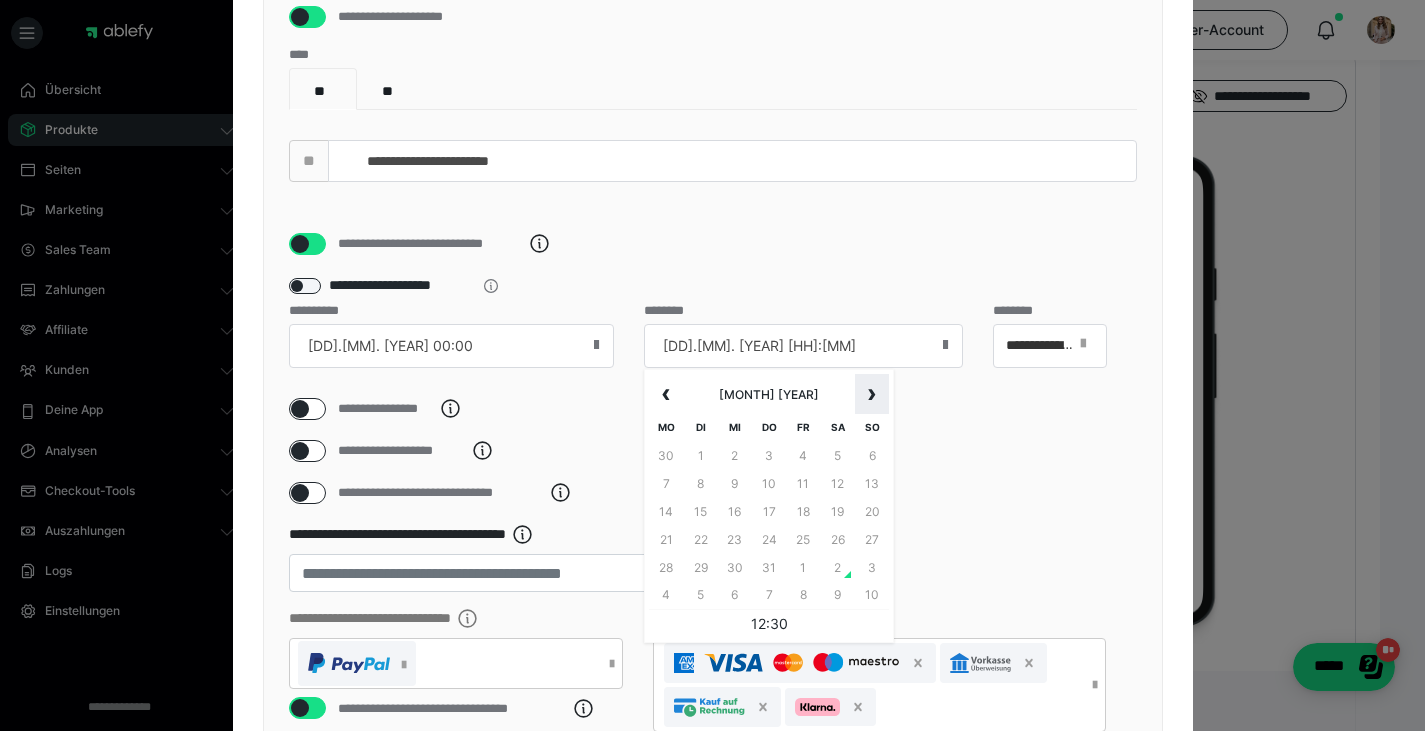click on "›" at bounding box center (872, 394) 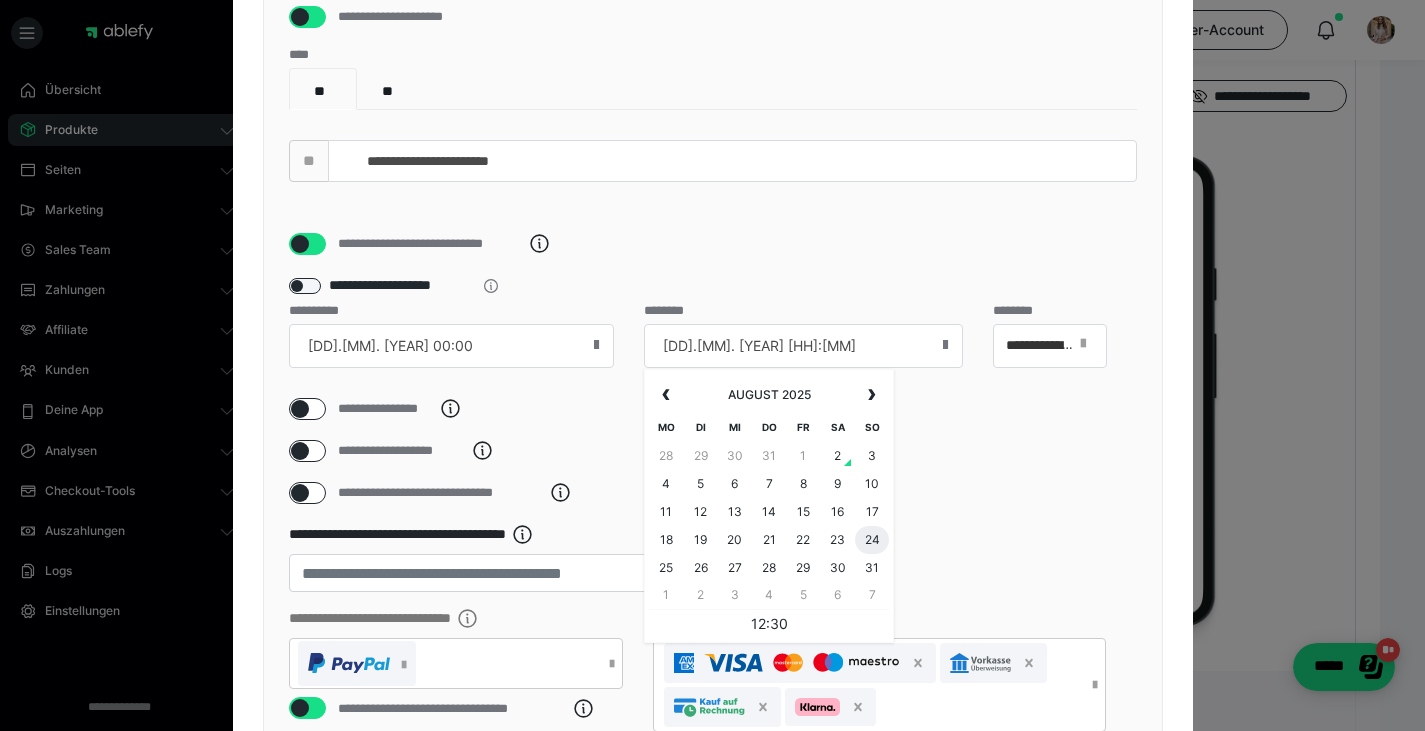click on "24" at bounding box center (872, 540) 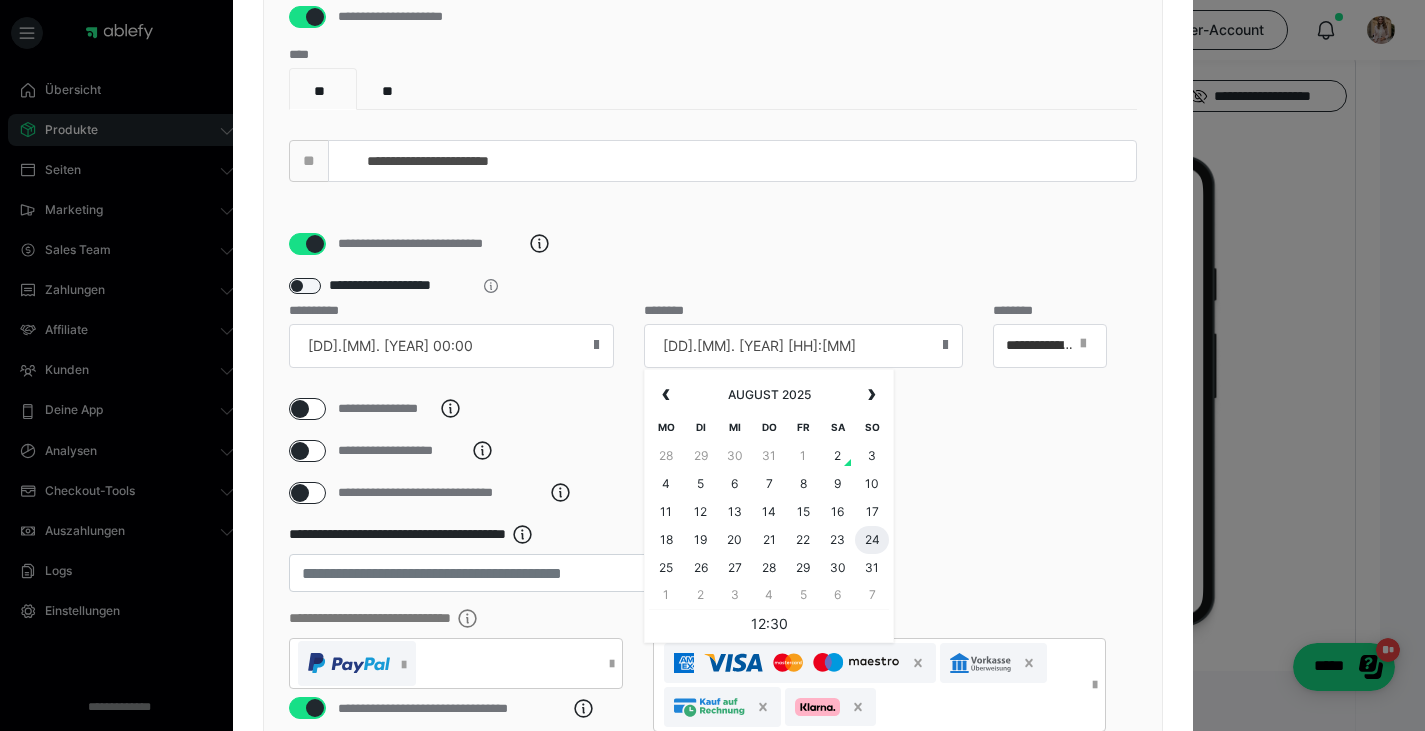 type on "[DD].[MM]. [YEAR] [HH]:[MM]" 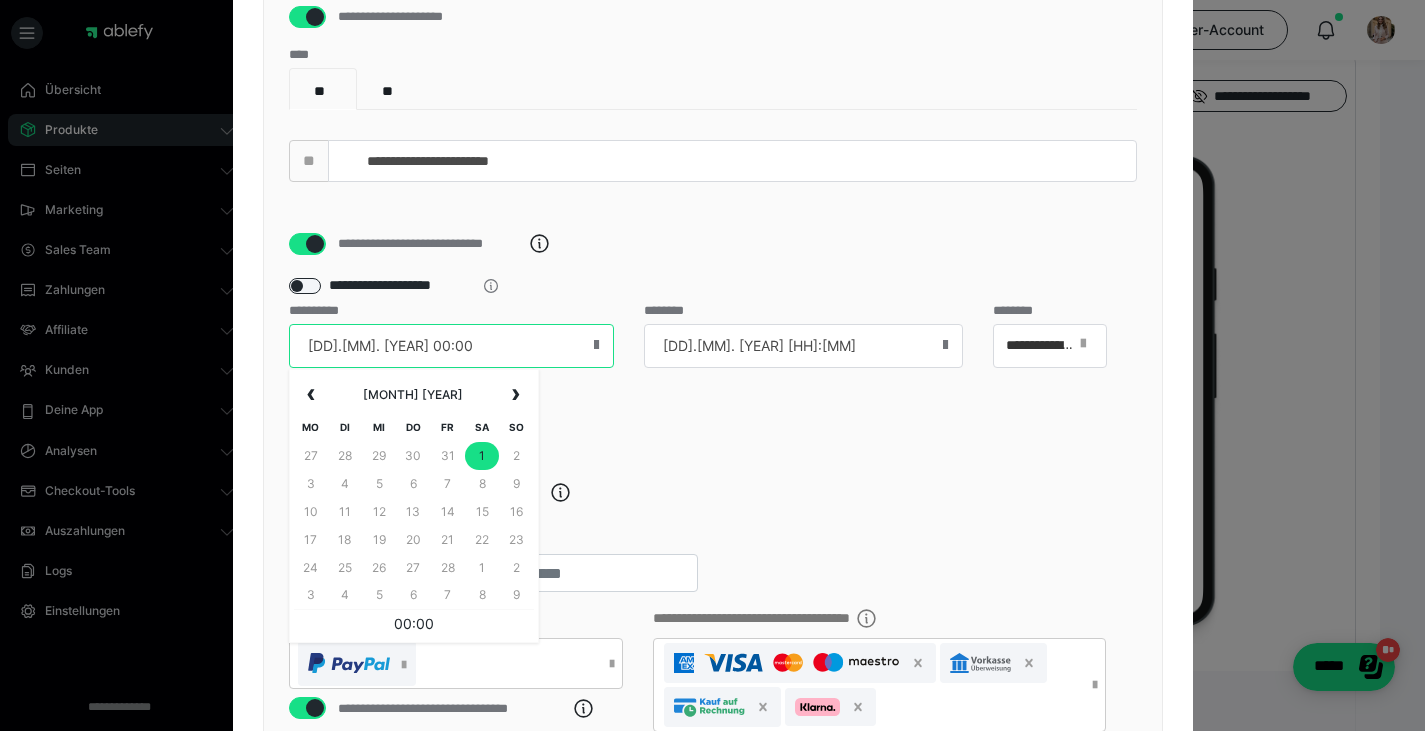click on "[DD].[MM]. [YEAR] 00:00" at bounding box center (452, 346) 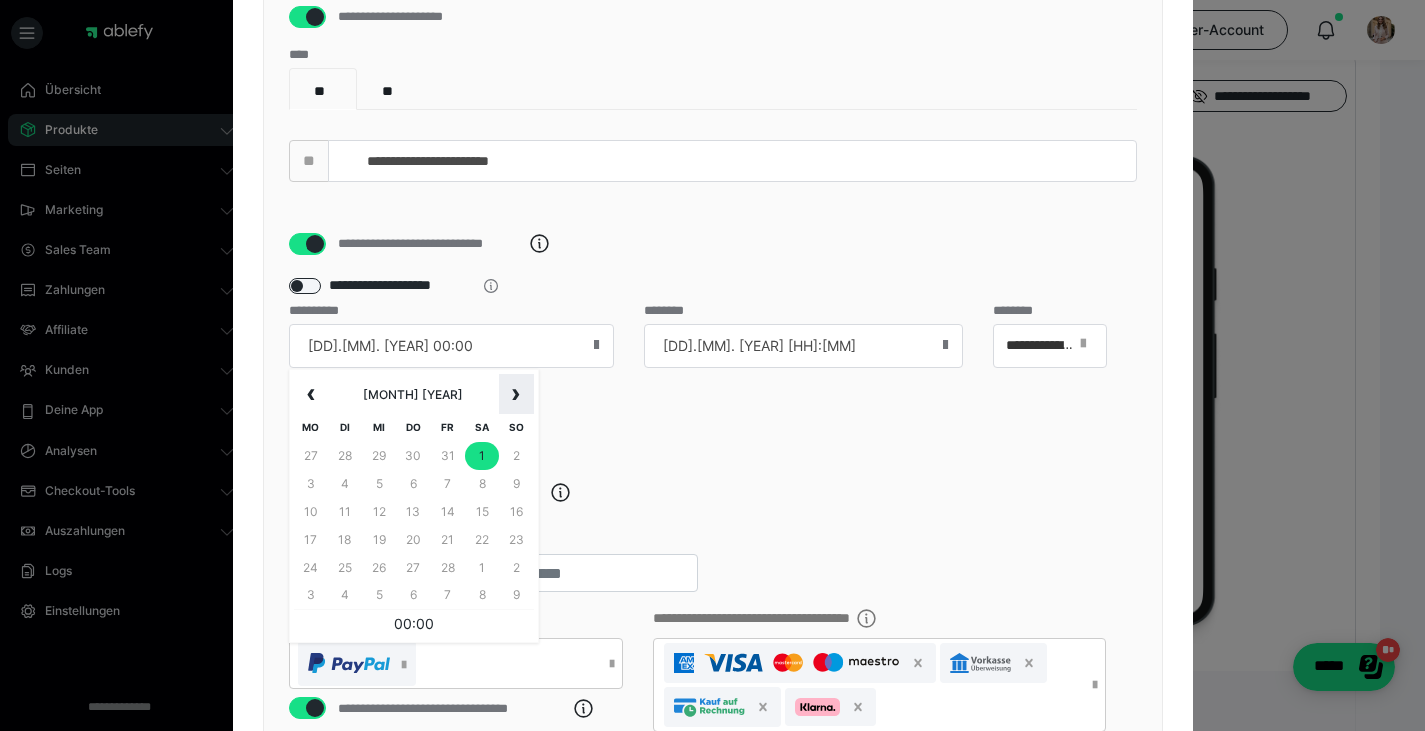 click on "›" at bounding box center [516, 394] 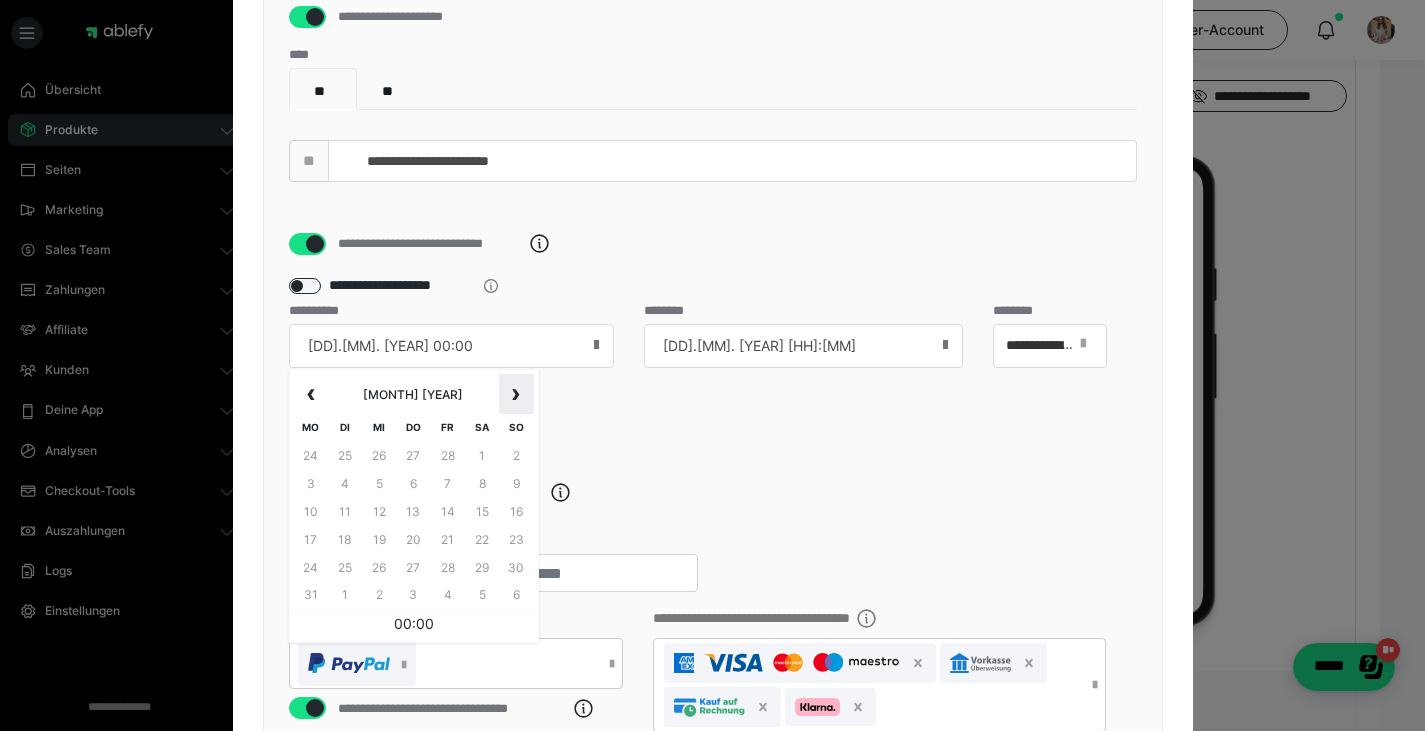 click on "›" at bounding box center [516, 394] 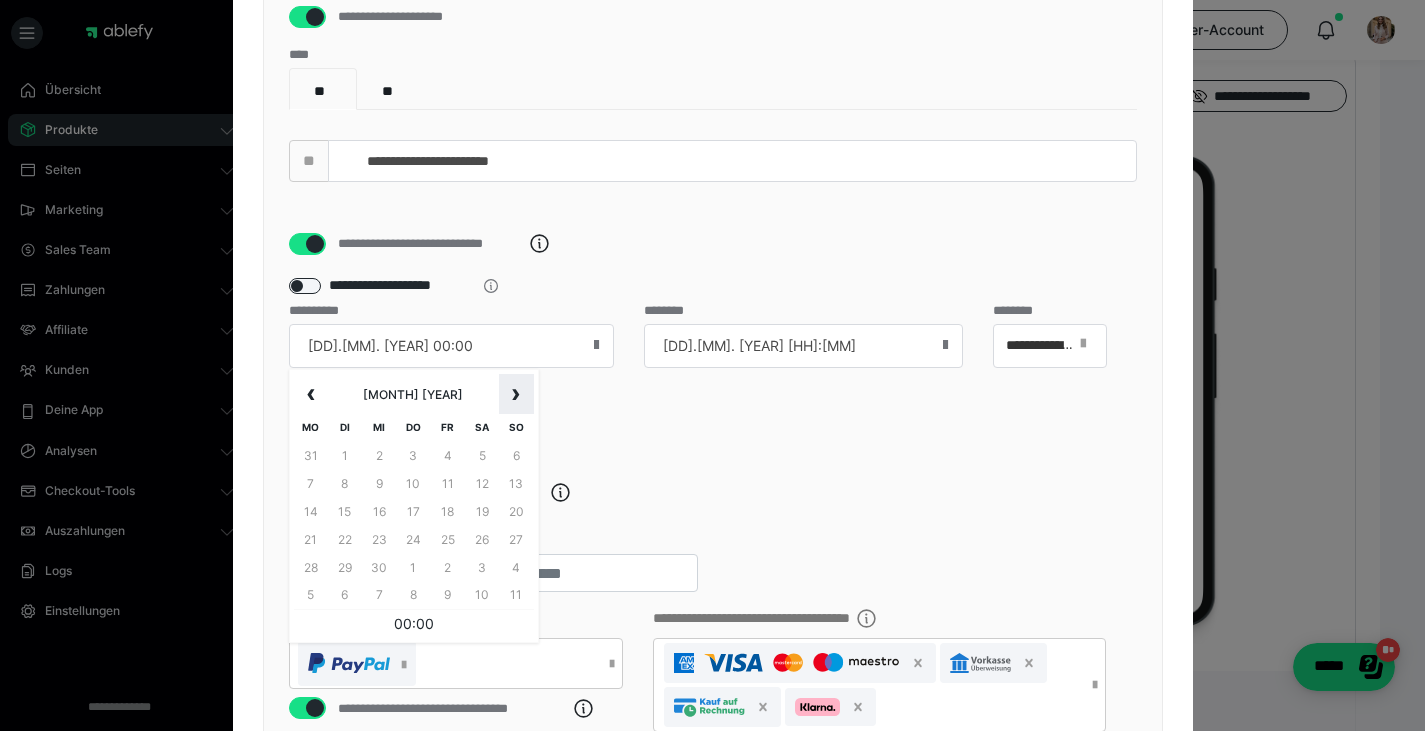 click on "›" at bounding box center (516, 394) 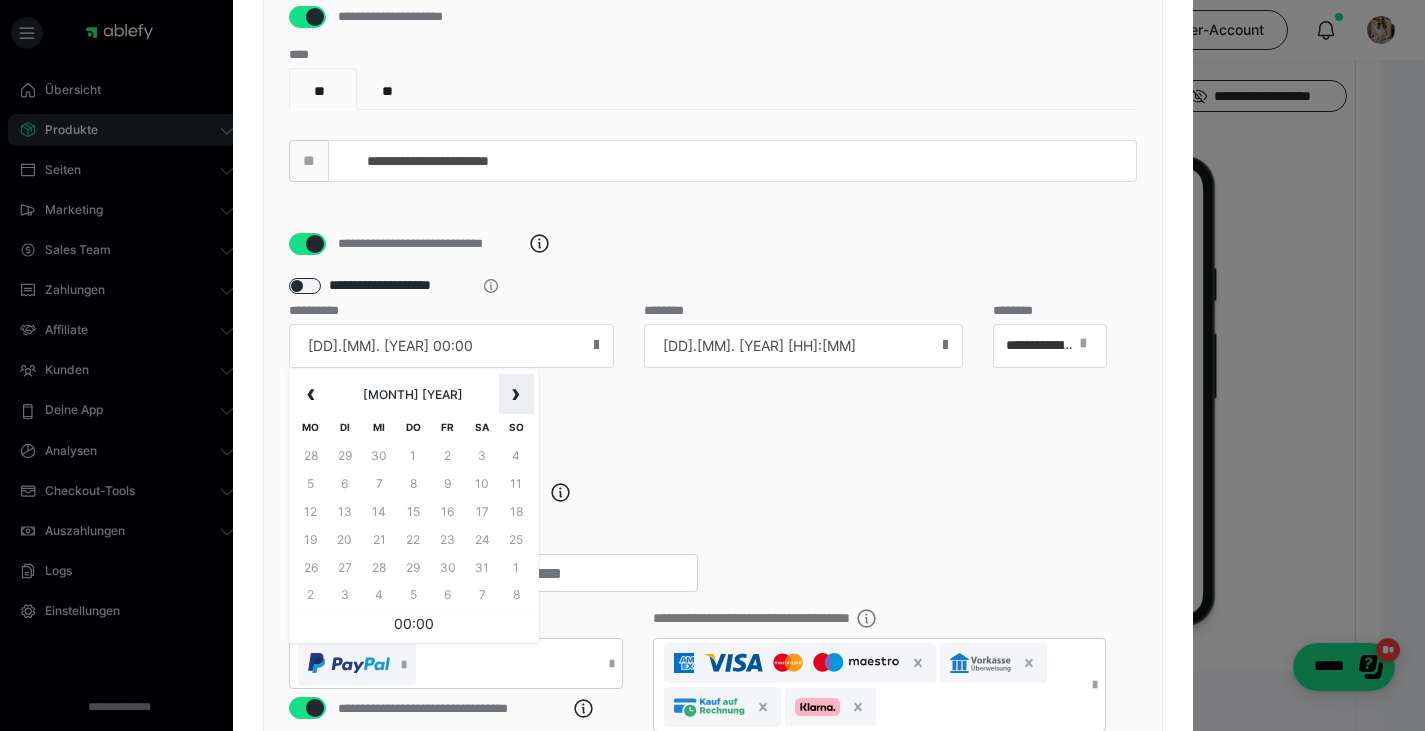 click on "›" at bounding box center (516, 394) 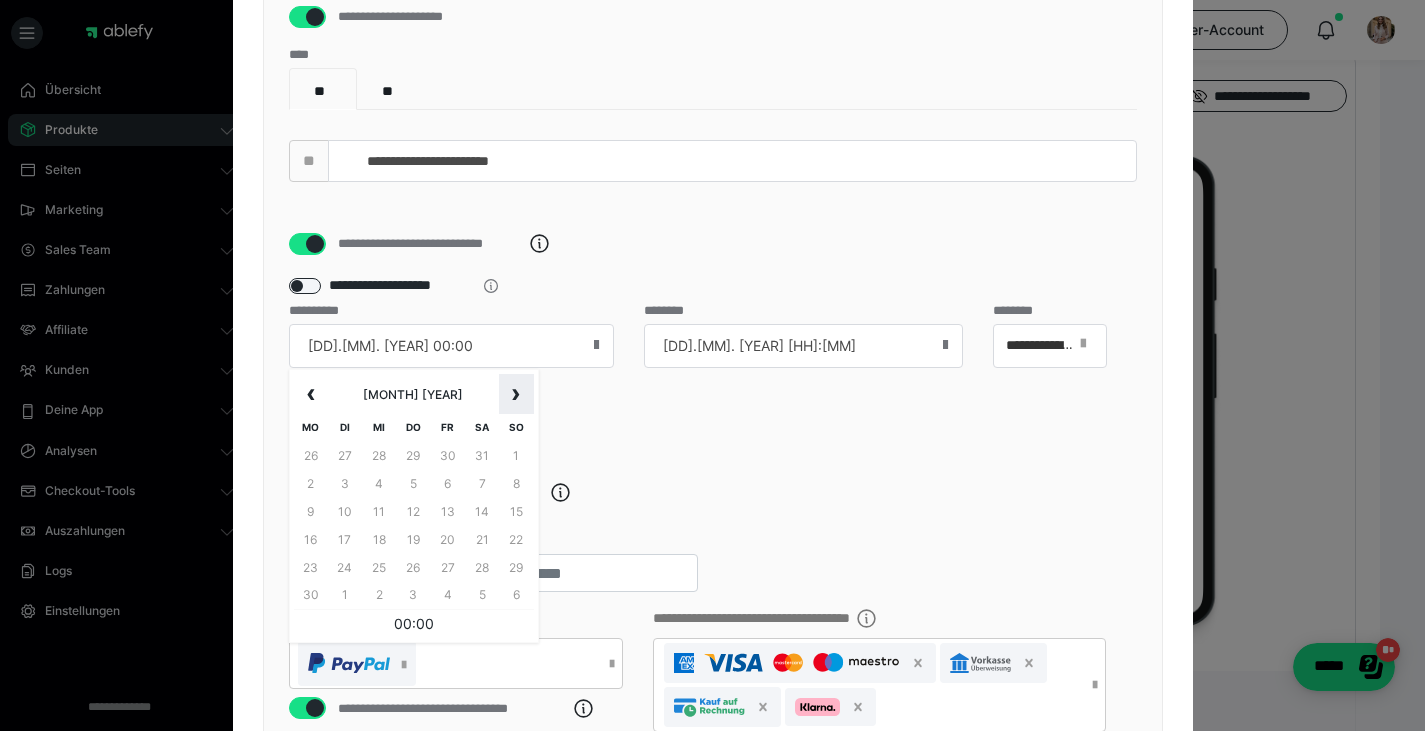 click on "›" at bounding box center [516, 394] 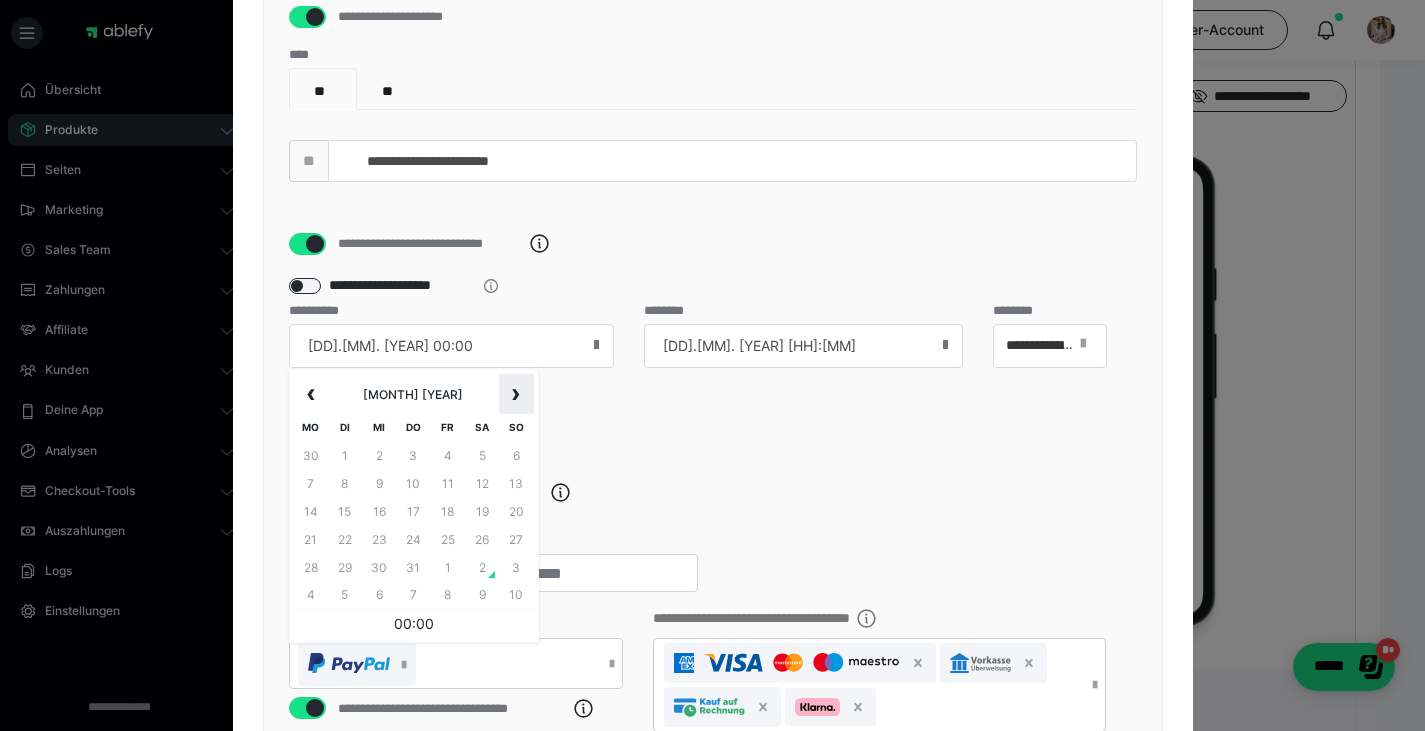 click on "›" at bounding box center (516, 394) 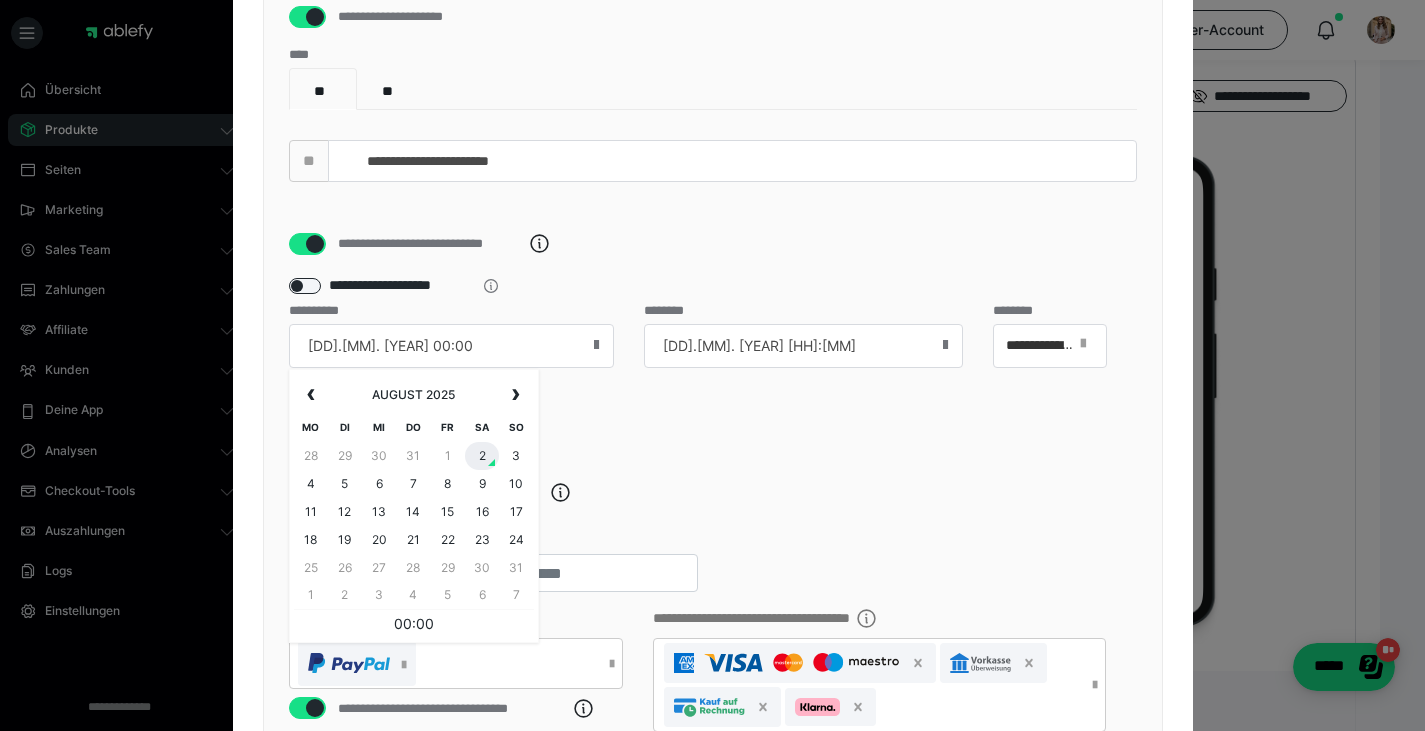 click on "2" at bounding box center [482, 456] 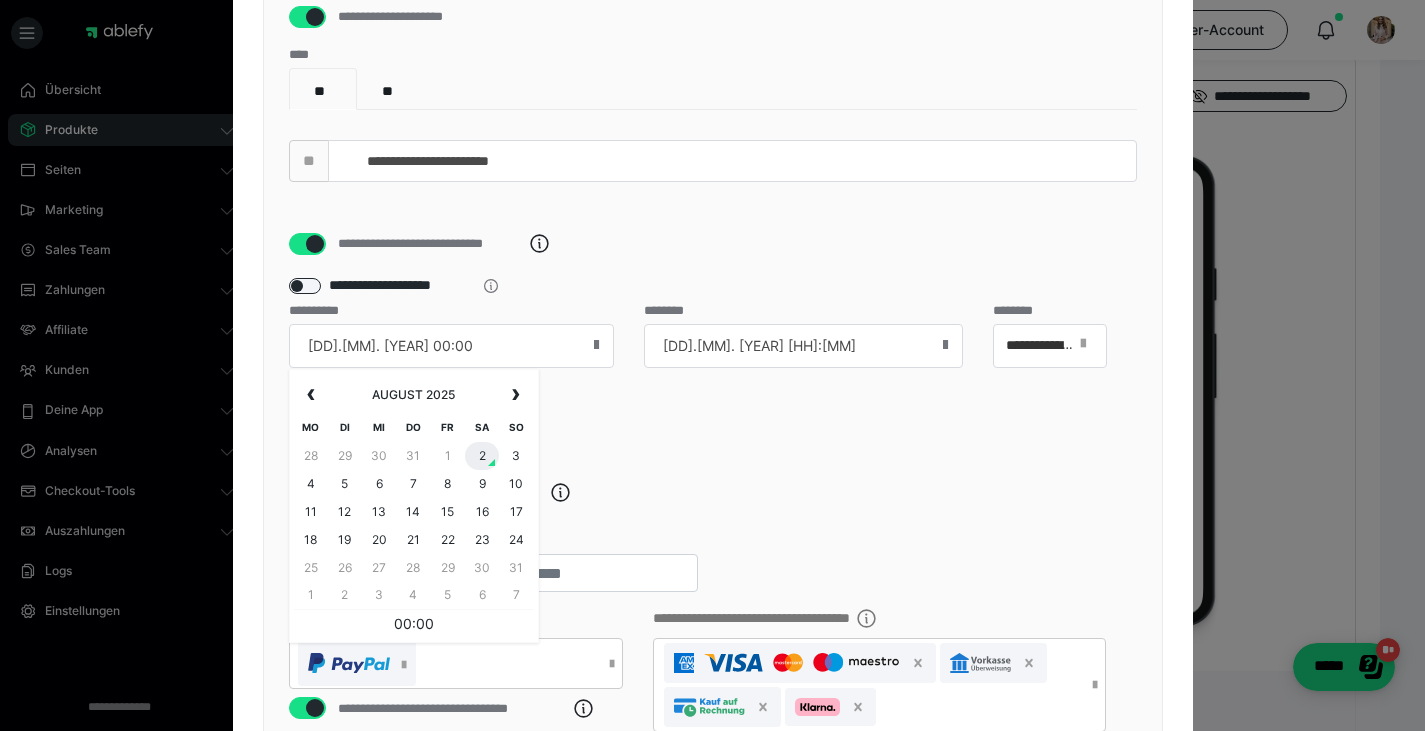 type on "02.08.25 00:00" 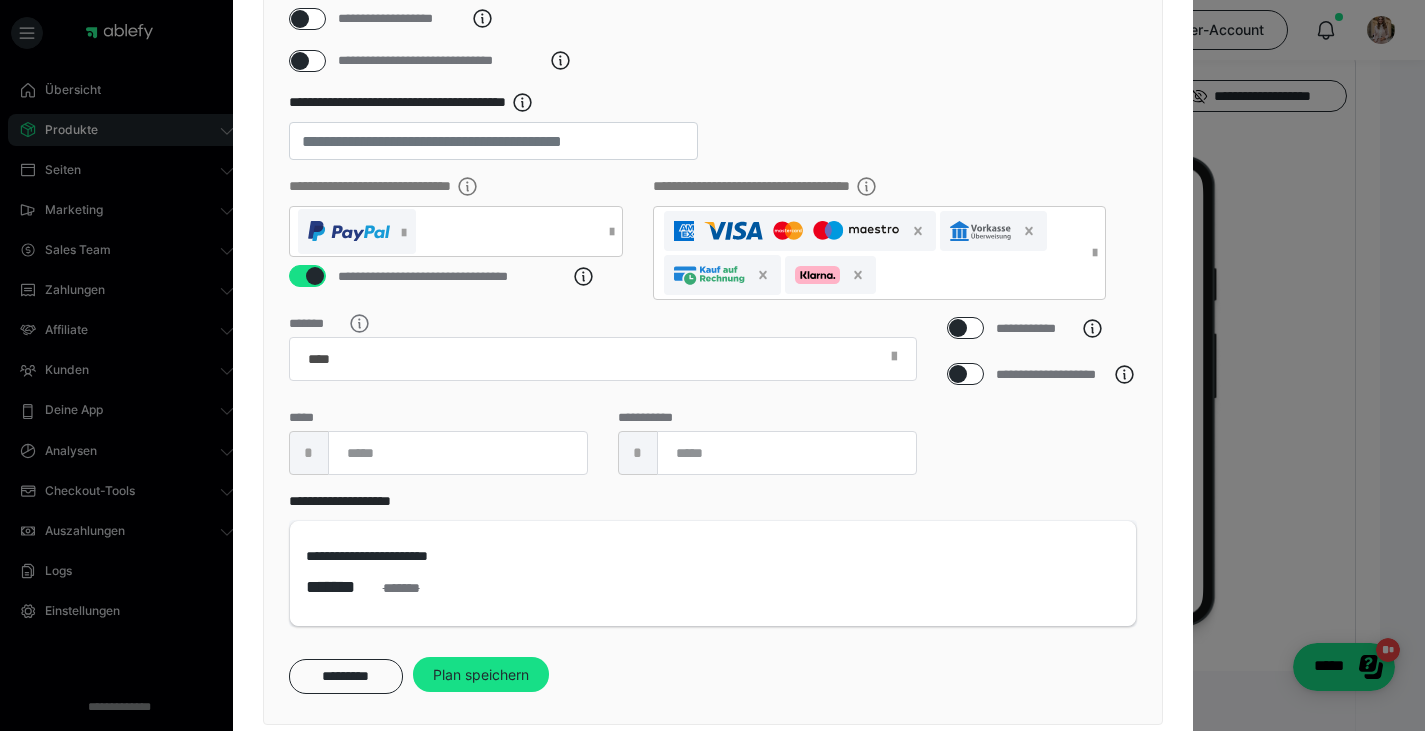 scroll, scrollTop: 746, scrollLeft: 0, axis: vertical 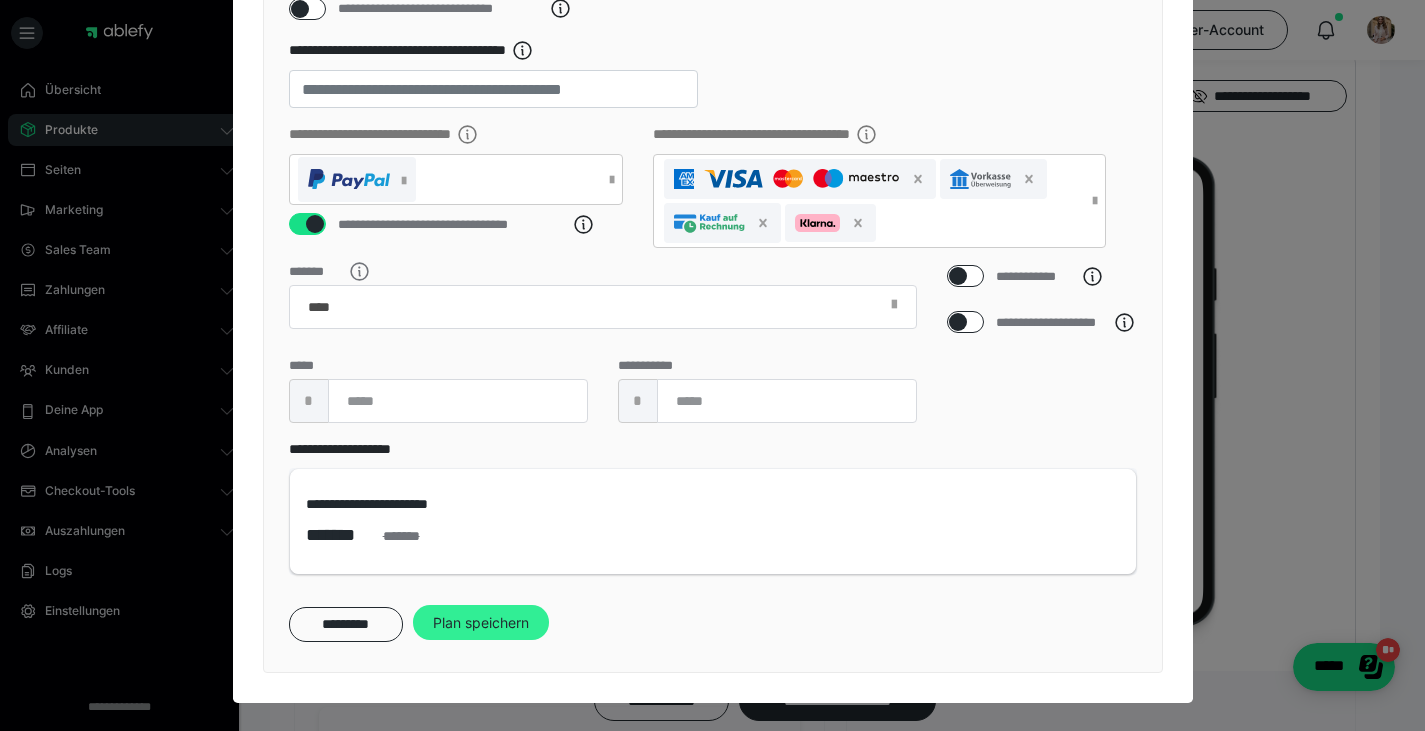 click on "Plan speichern" at bounding box center (481, 623) 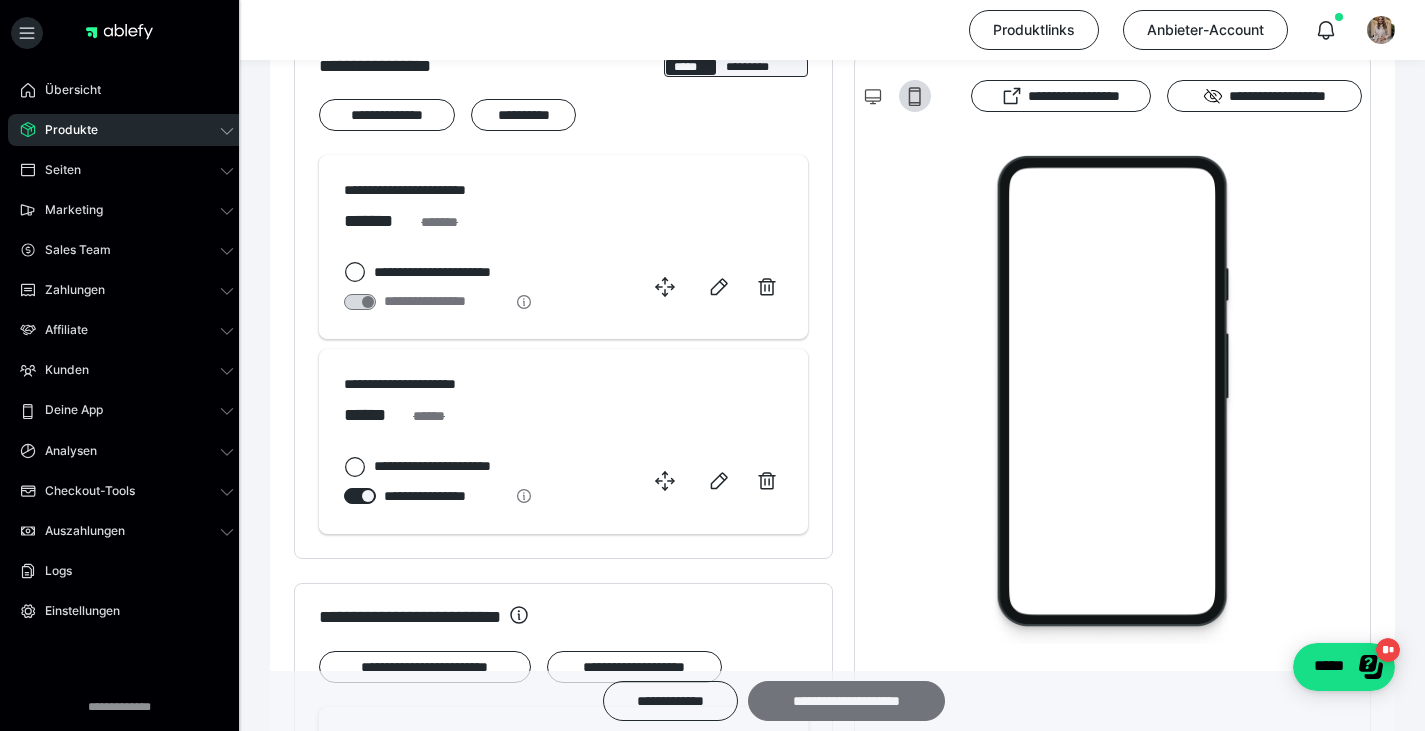 click on "**********" at bounding box center (846, 701) 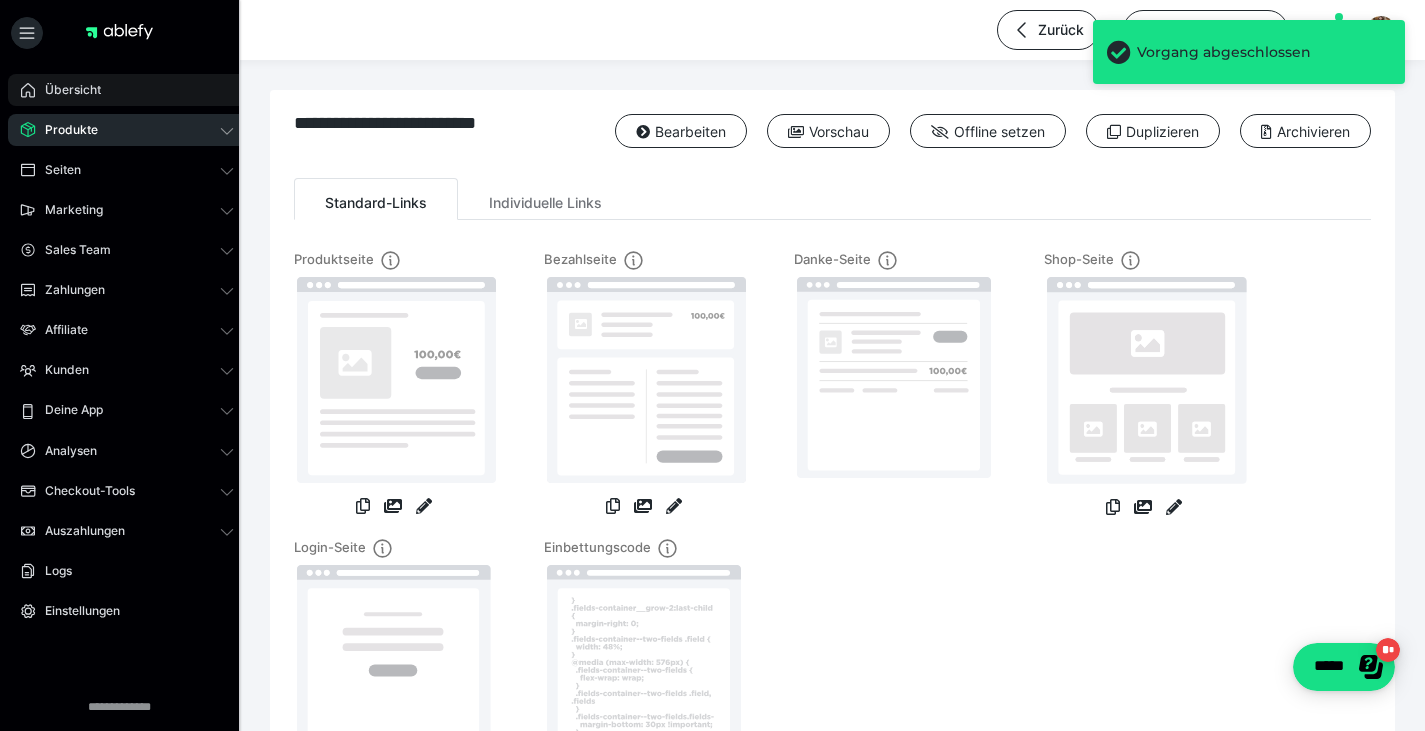 click on "Übersicht" at bounding box center [127, 90] 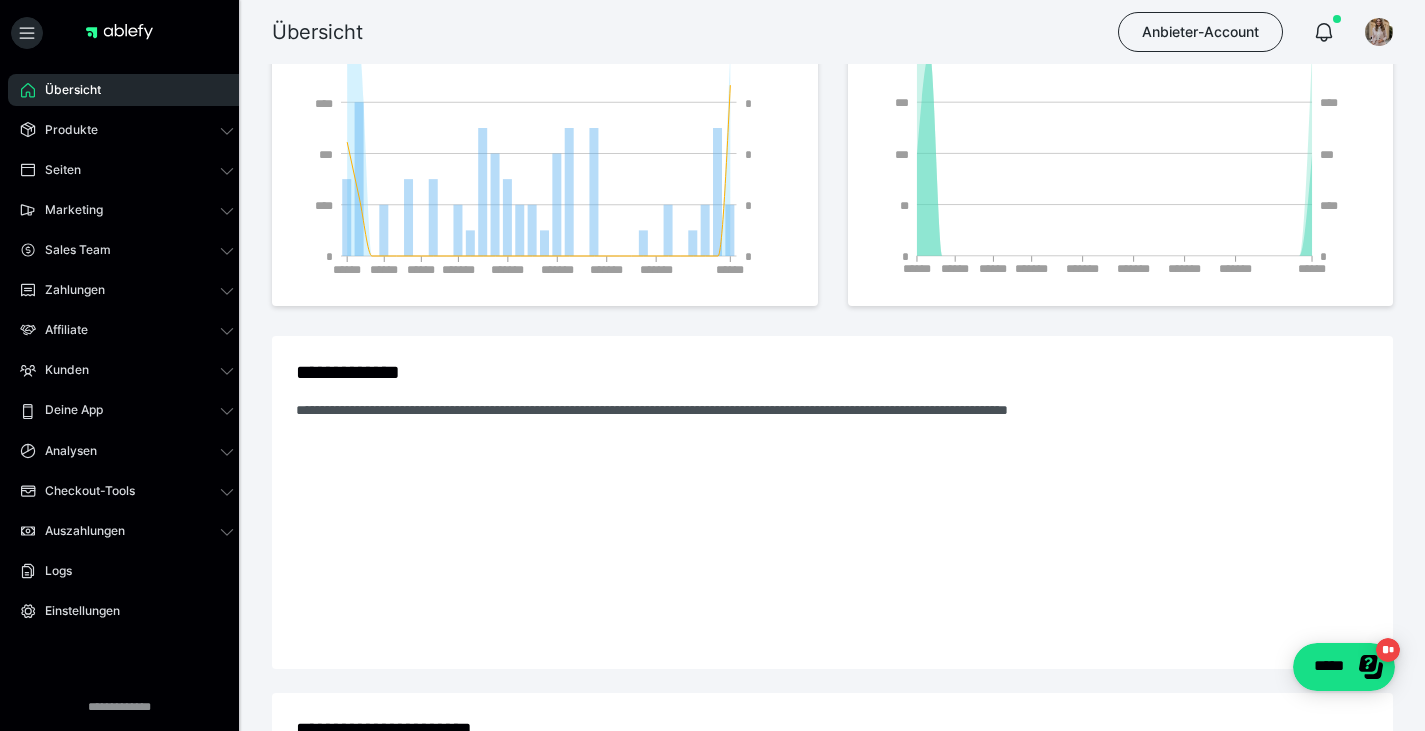 scroll, scrollTop: 0, scrollLeft: 0, axis: both 